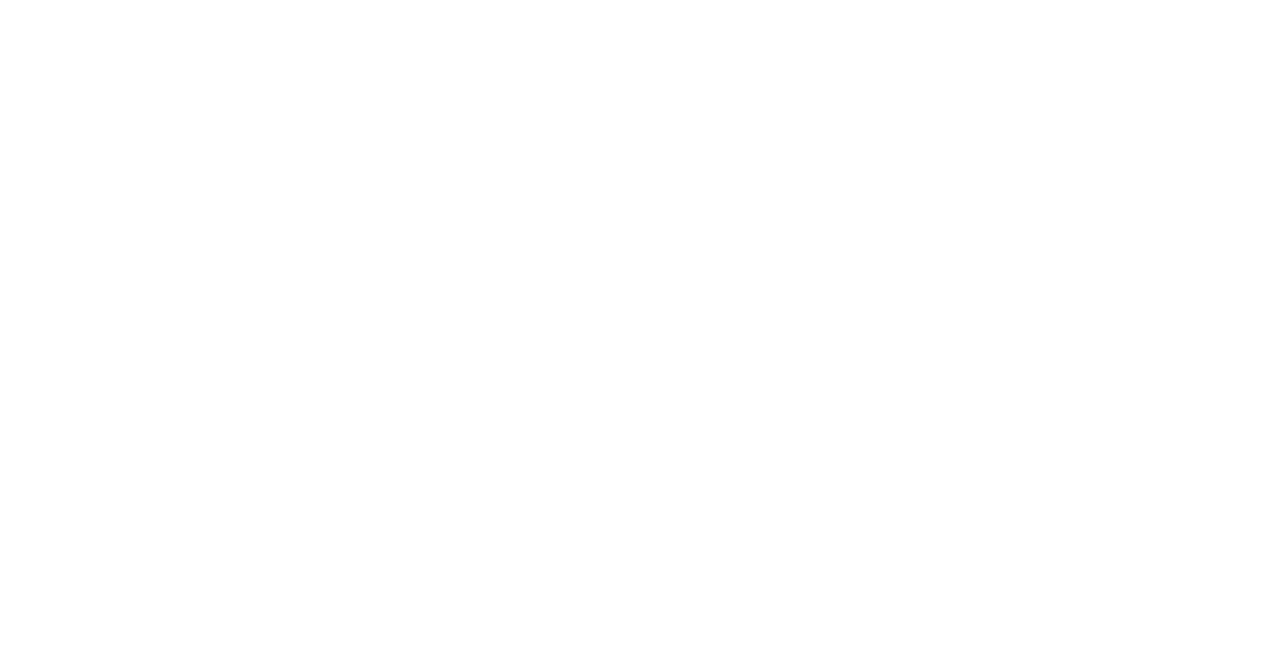 scroll, scrollTop: 0, scrollLeft: 0, axis: both 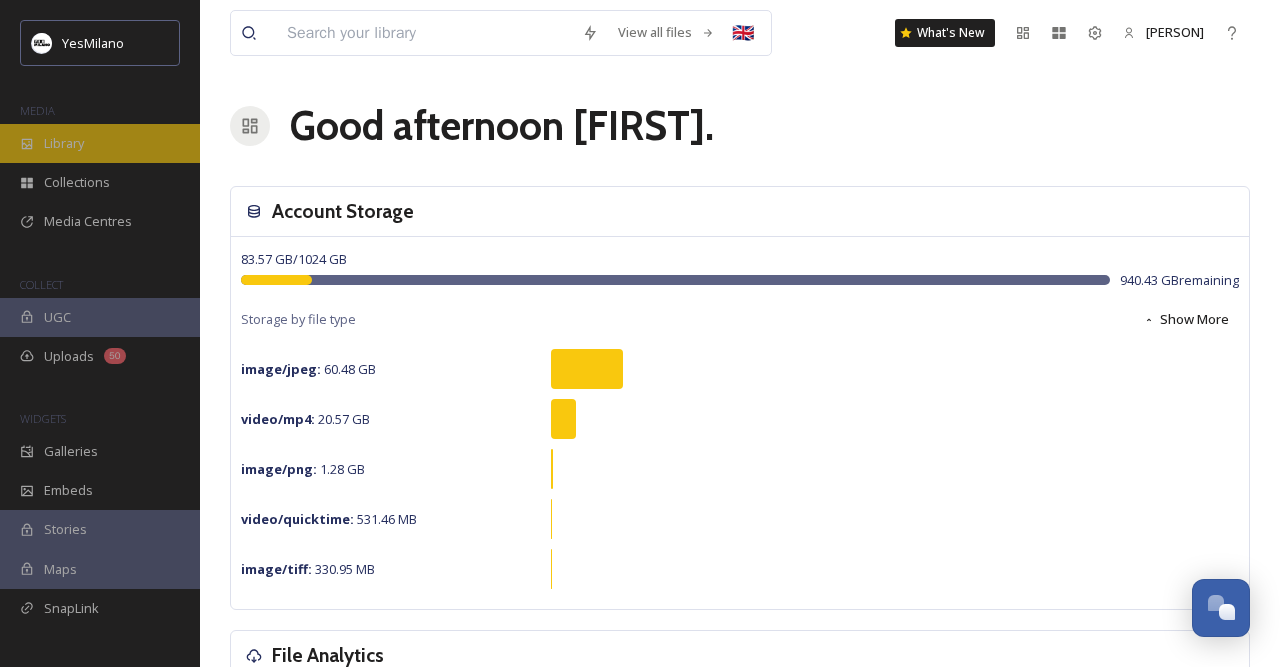 click on "Library" at bounding box center (64, 143) 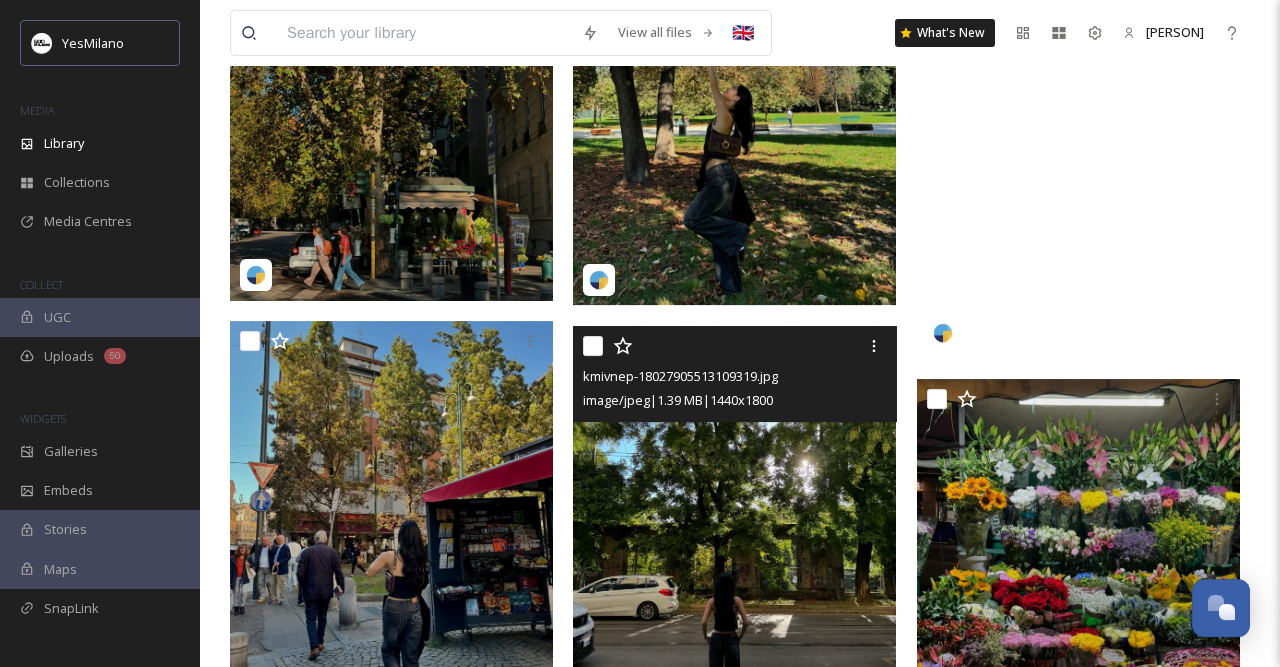 scroll, scrollTop: 10098, scrollLeft: 0, axis: vertical 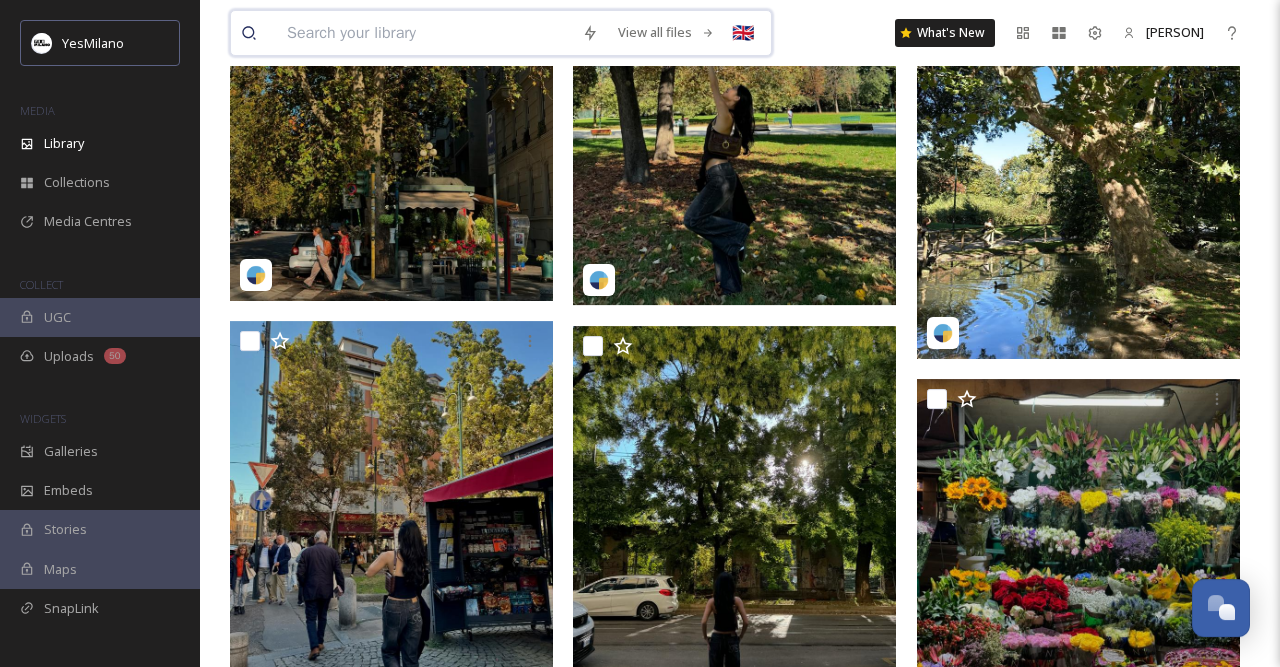 click at bounding box center [424, 33] 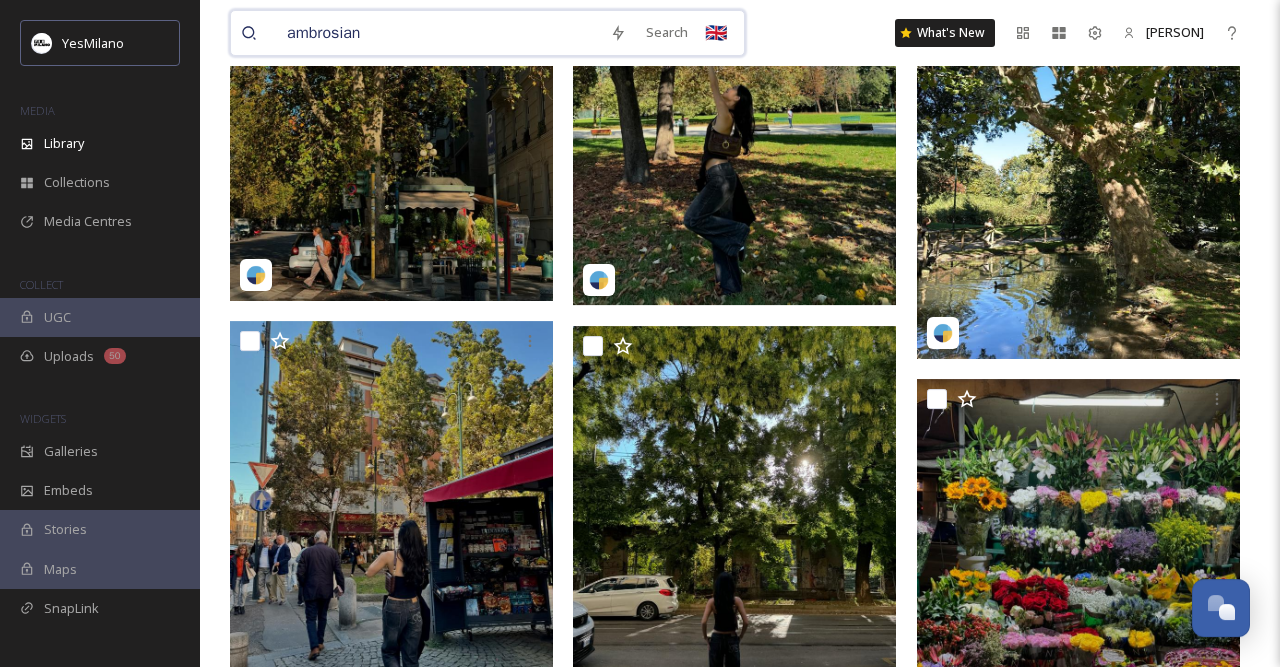 type on "ambrosiana" 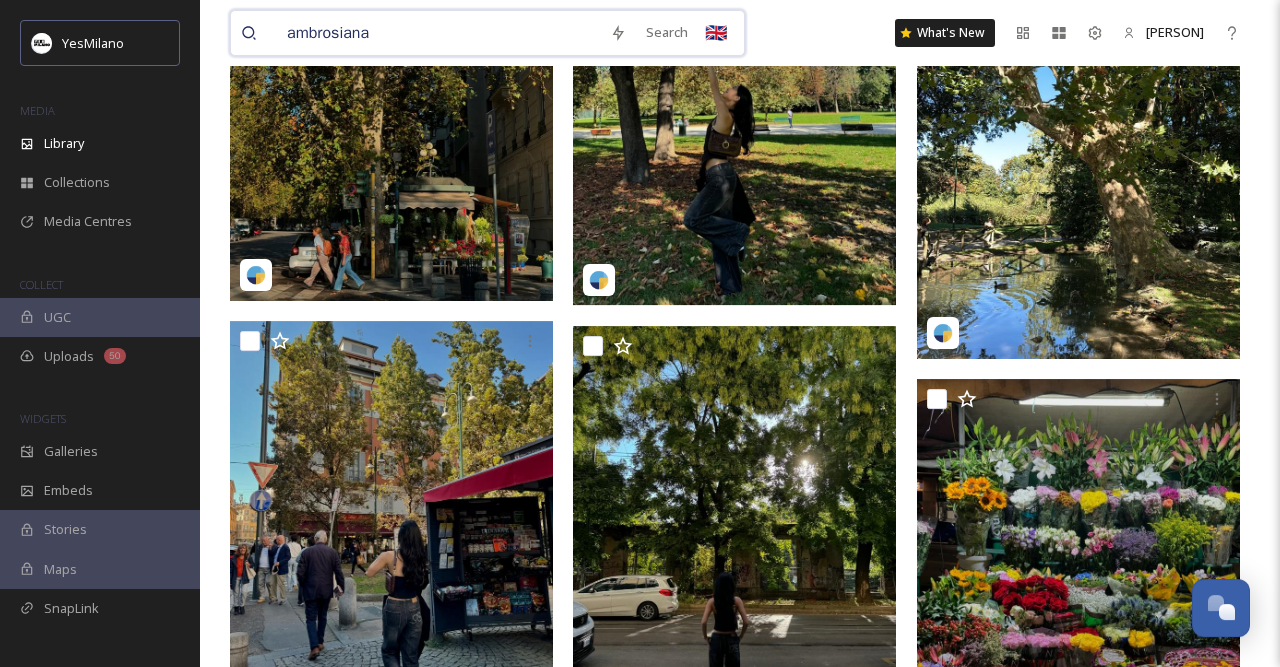 type 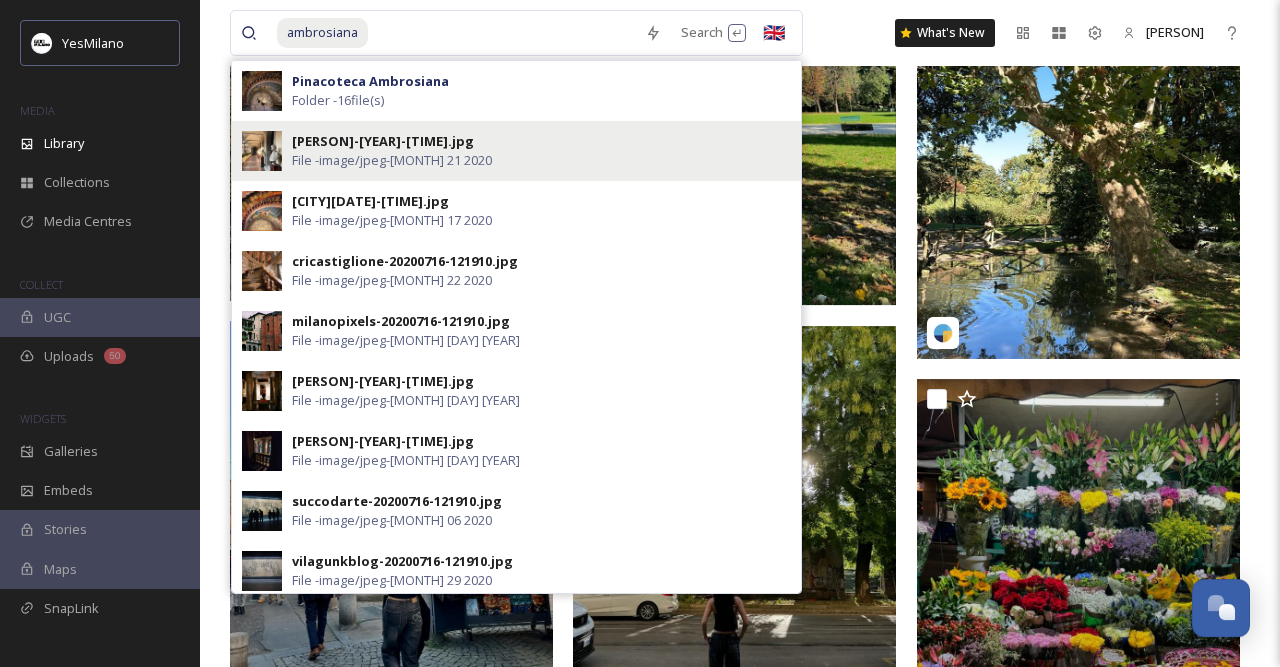 click on "[PERSON]-[YEAR]-[TIME].jpg" at bounding box center (383, 141) 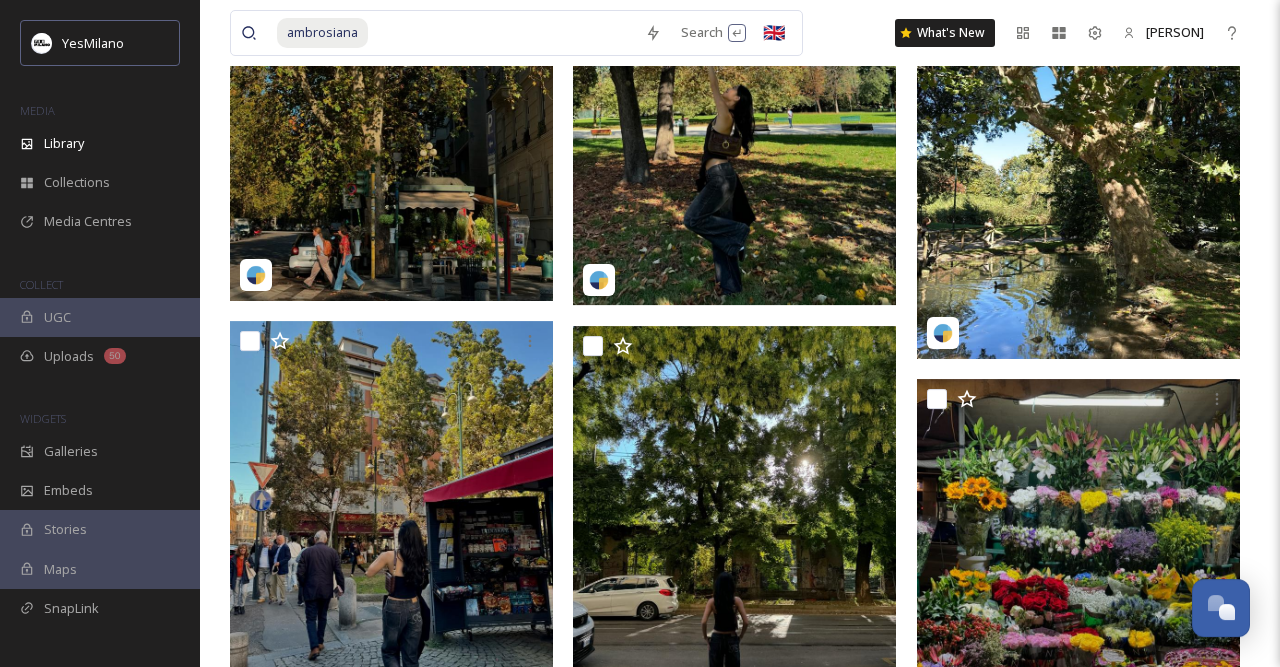 scroll, scrollTop: 0, scrollLeft: 0, axis: both 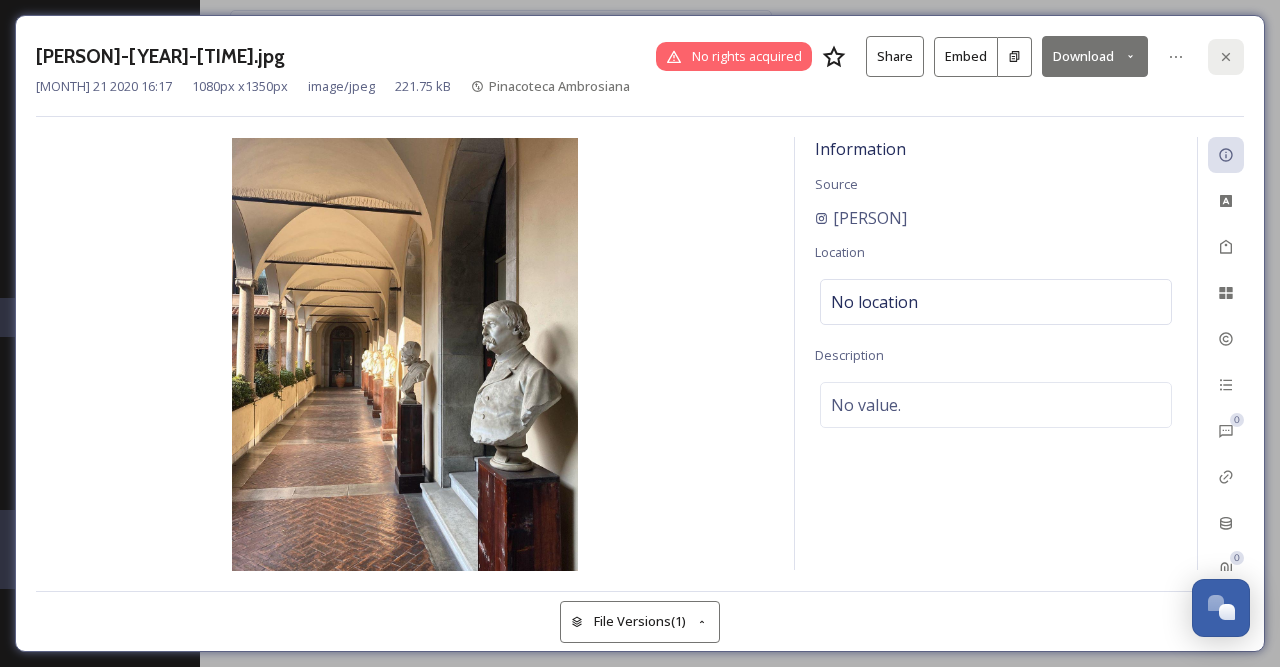 click at bounding box center (1226, 57) 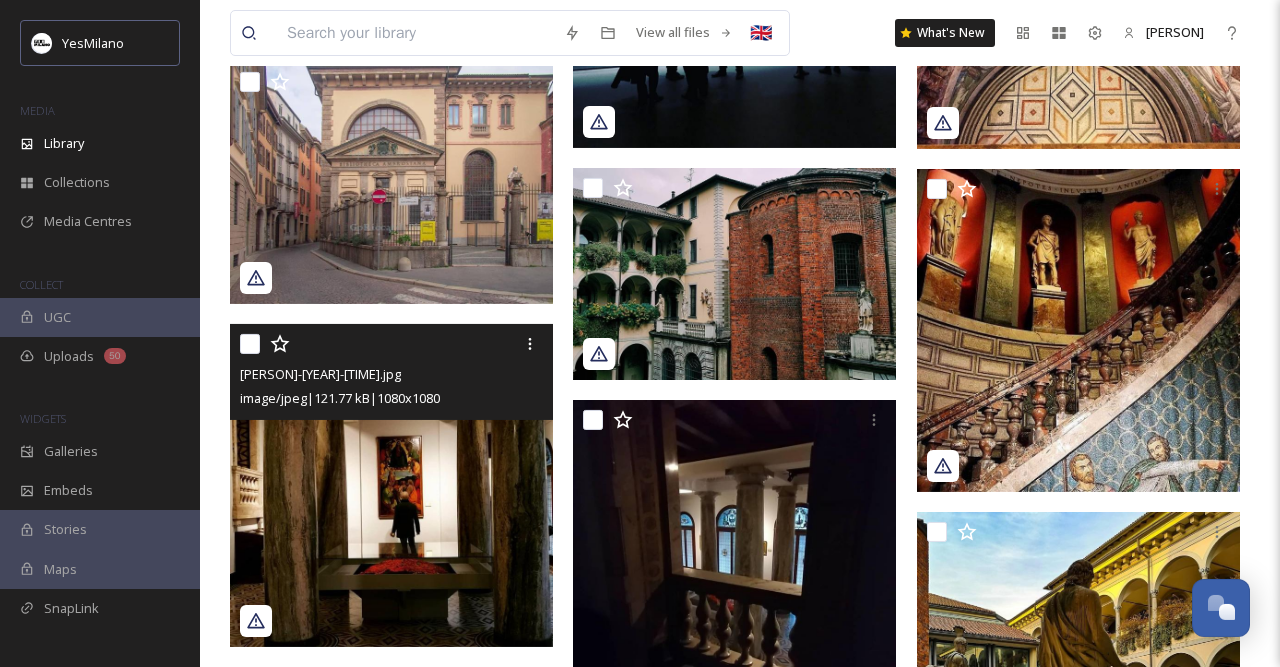 scroll, scrollTop: 154, scrollLeft: 0, axis: vertical 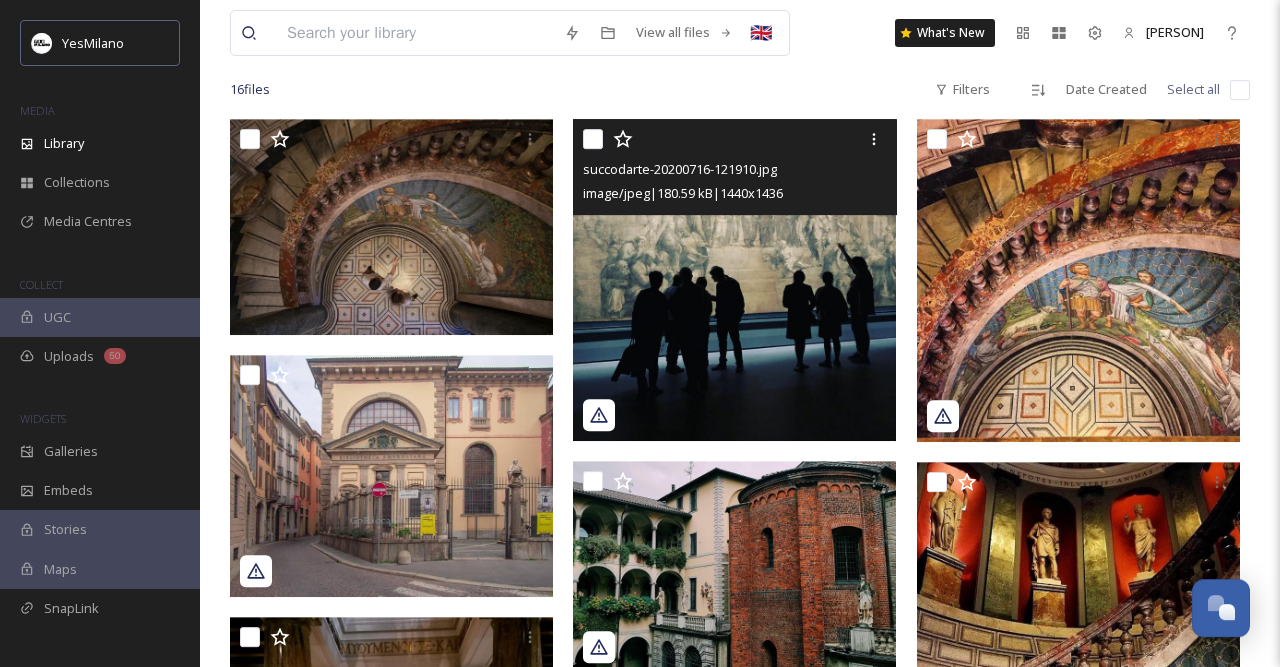 click at bounding box center (734, 280) 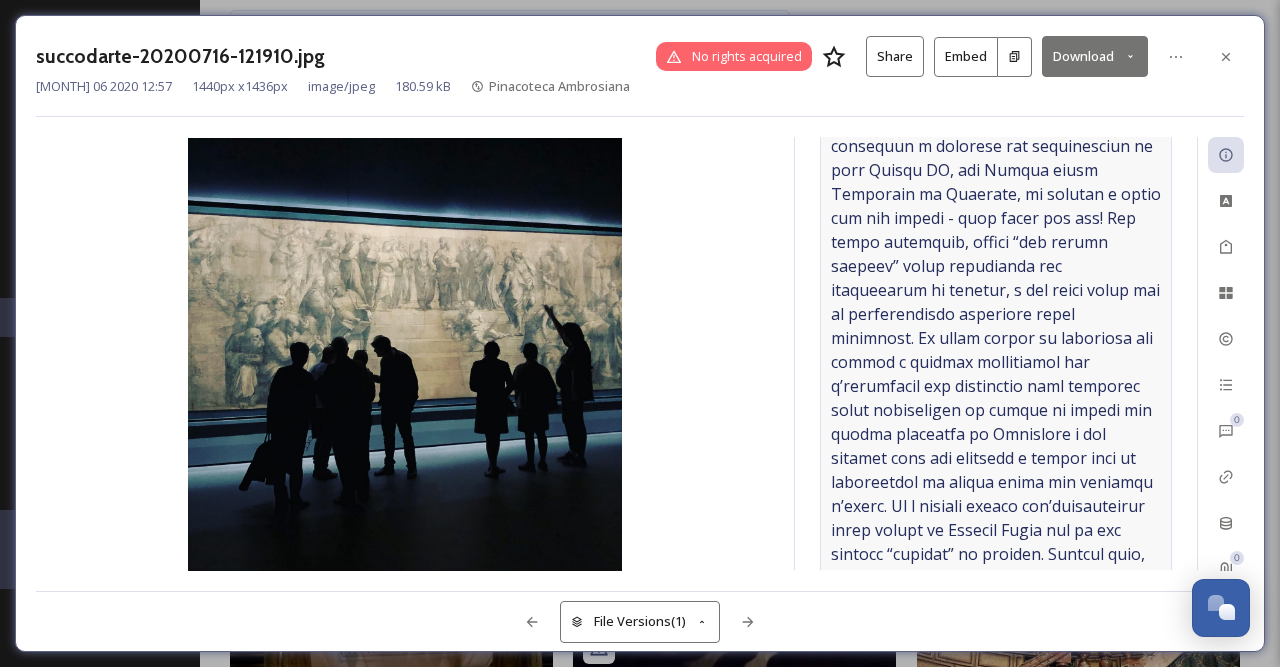 scroll, scrollTop: 524, scrollLeft: 0, axis: vertical 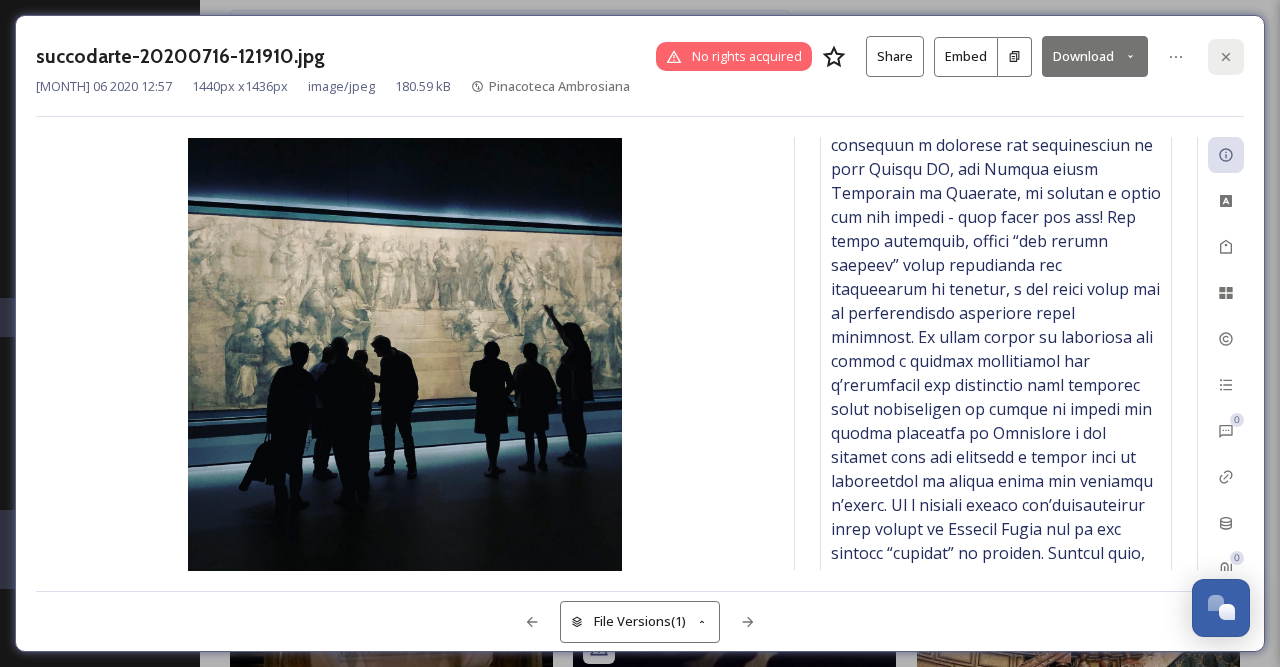 click at bounding box center [1226, 57] 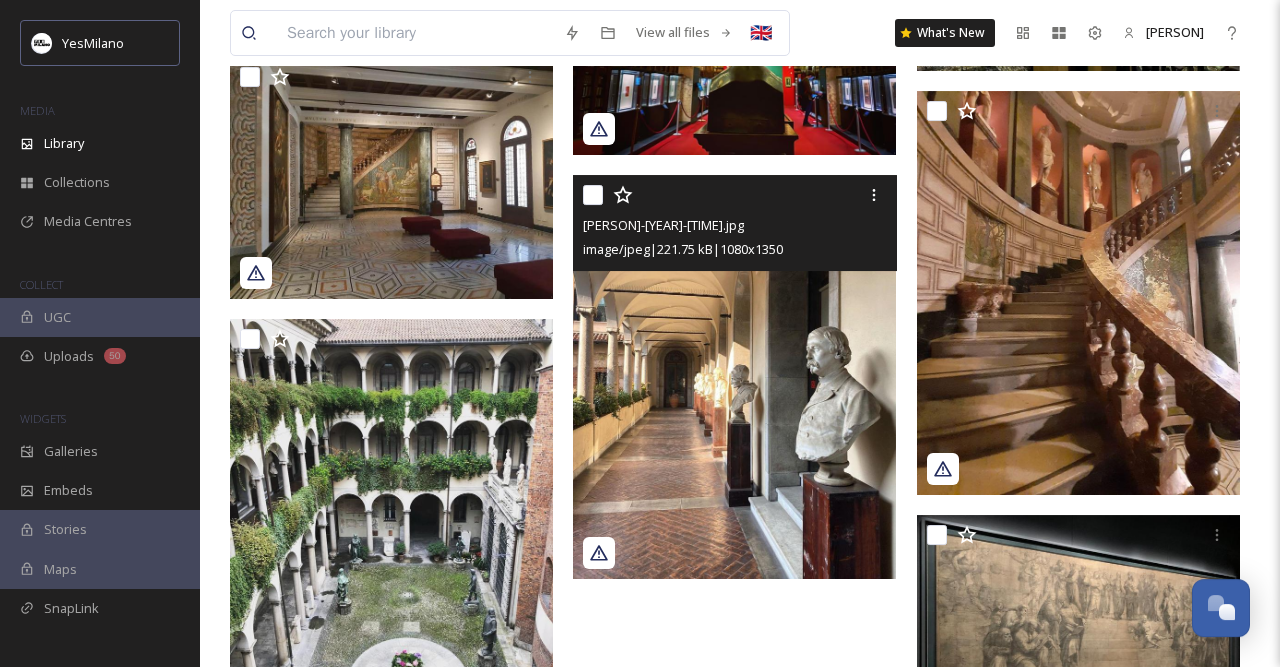 scroll, scrollTop: 1398, scrollLeft: 0, axis: vertical 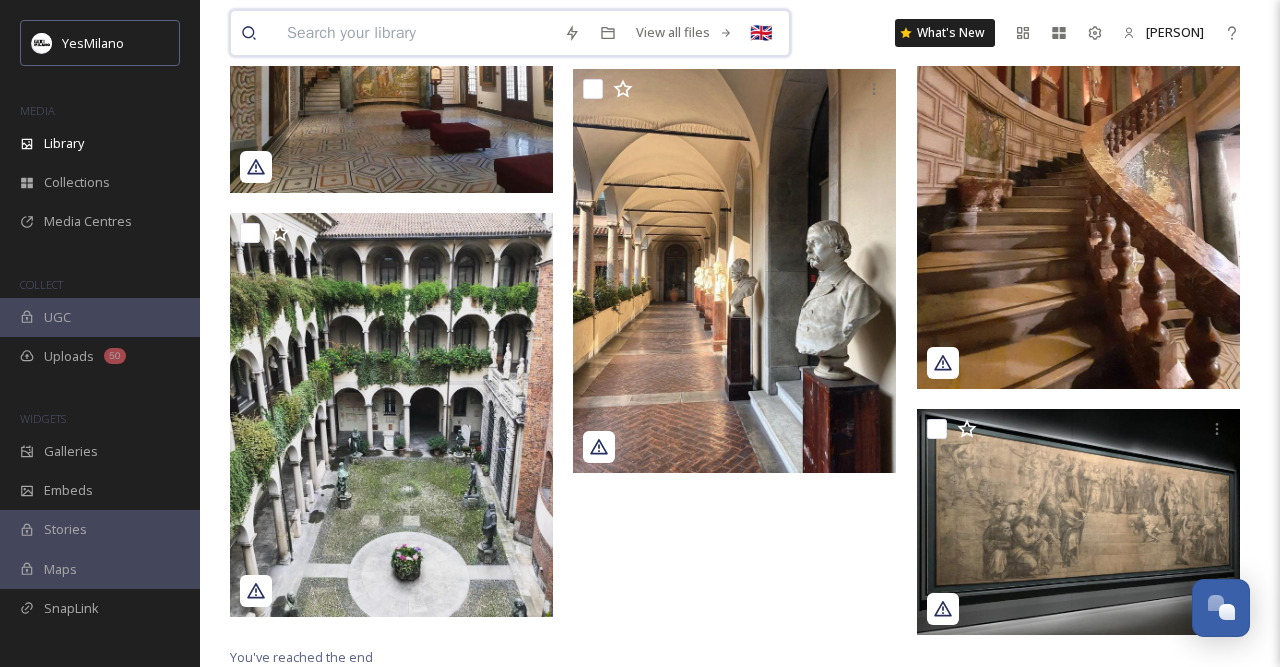 click at bounding box center (415, 33) 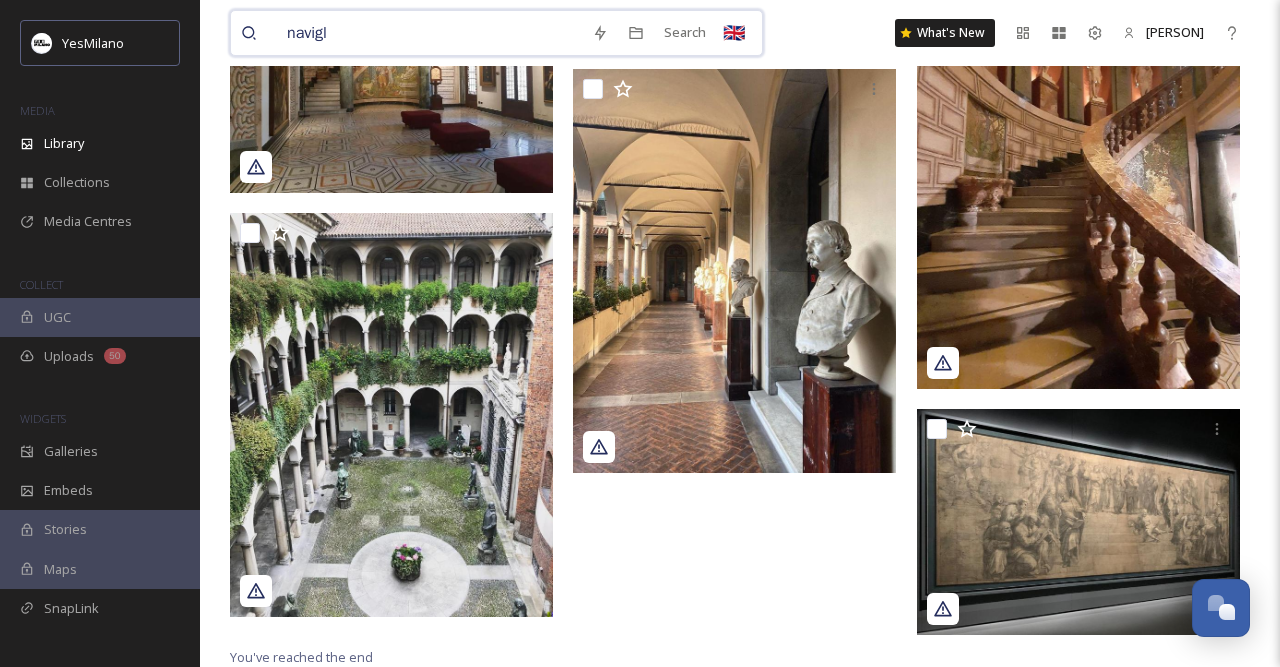 type on "navigli" 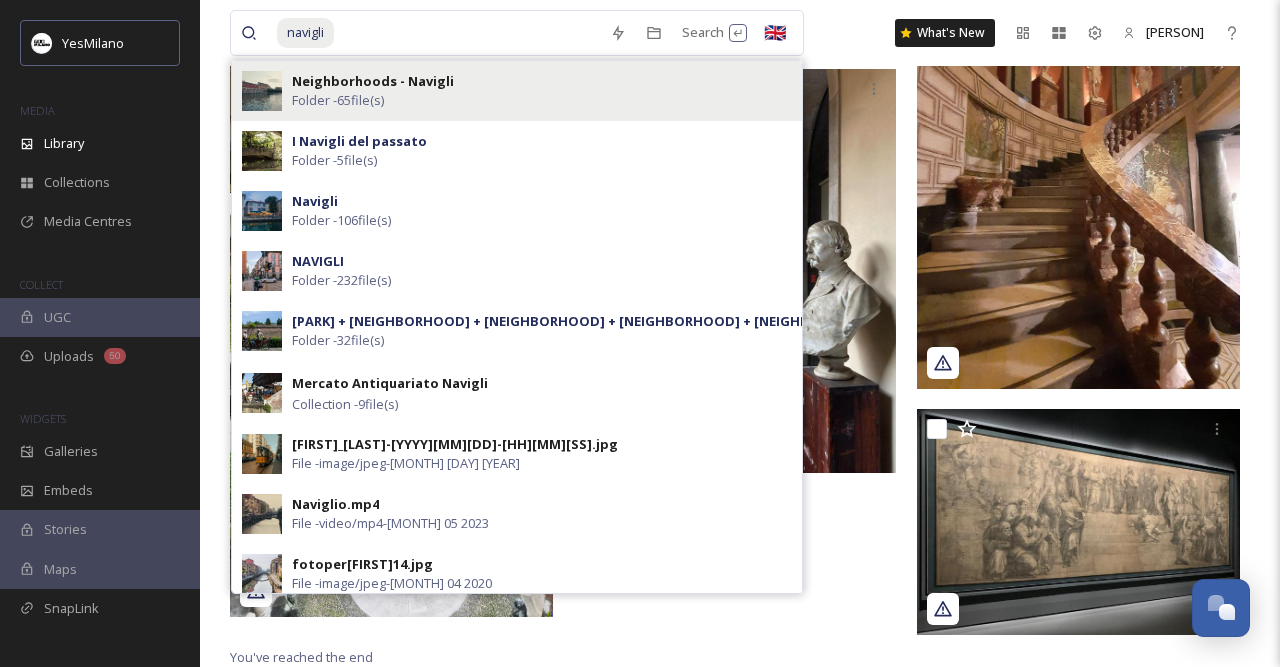 click on "Neighborhoods - Navigli" at bounding box center (373, 81) 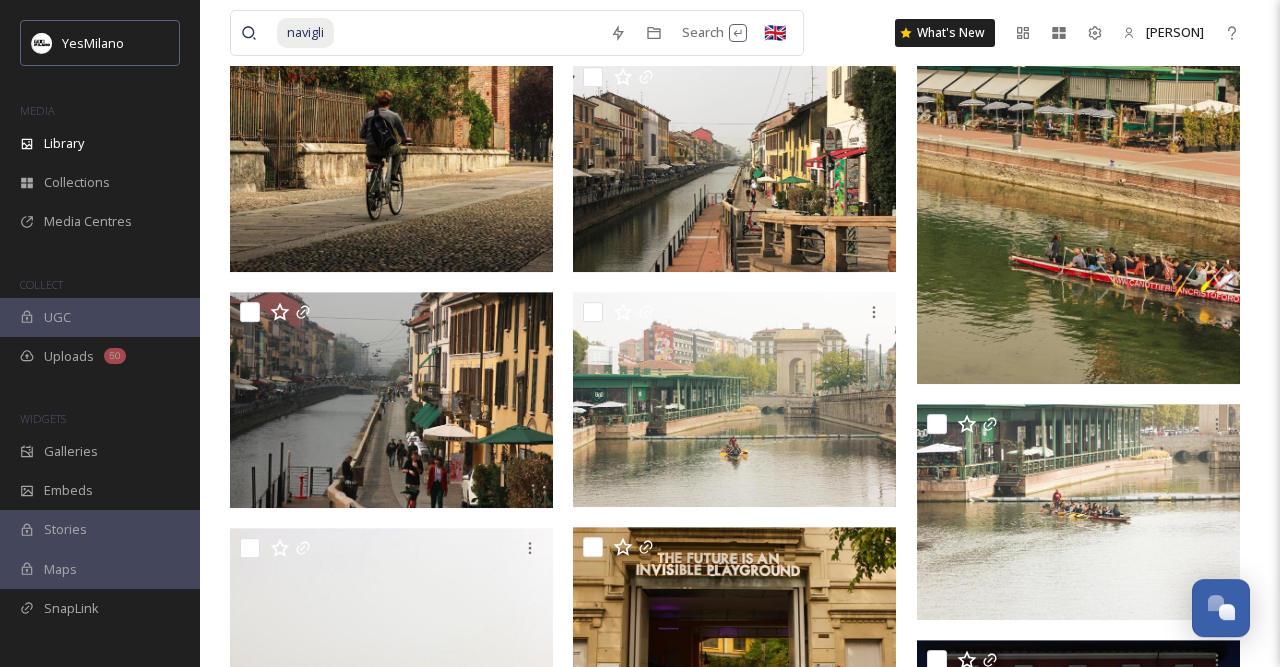 scroll, scrollTop: 1753, scrollLeft: 0, axis: vertical 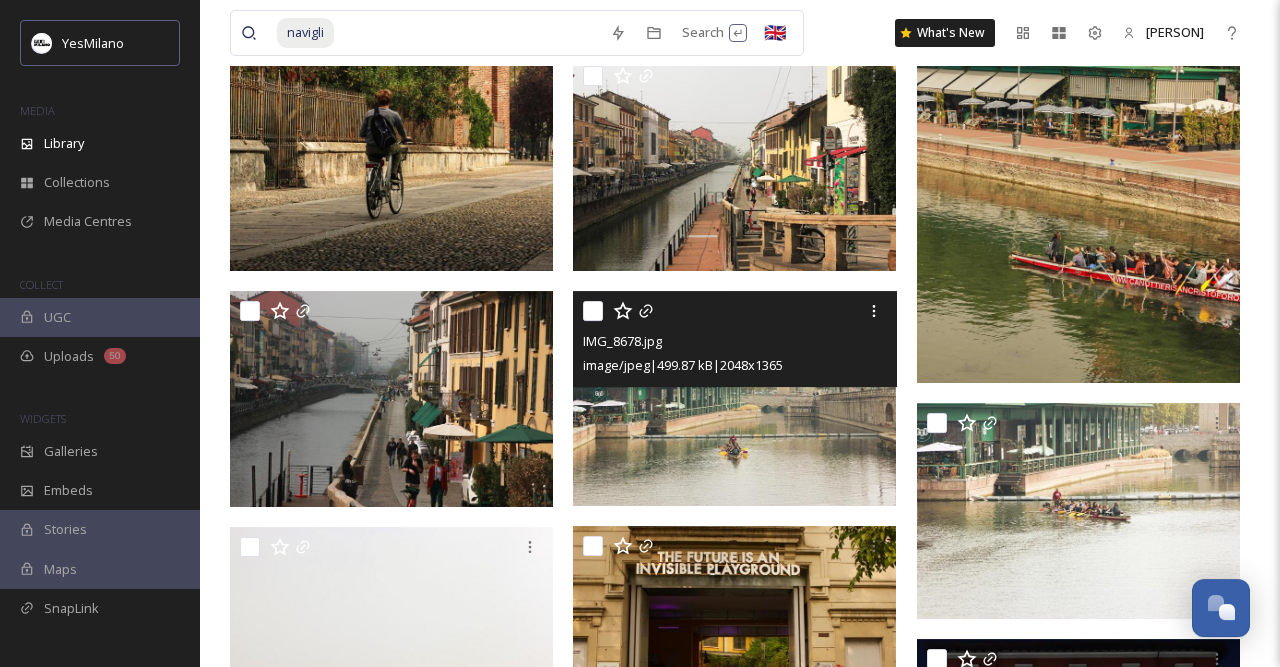 click at bounding box center [734, 398] 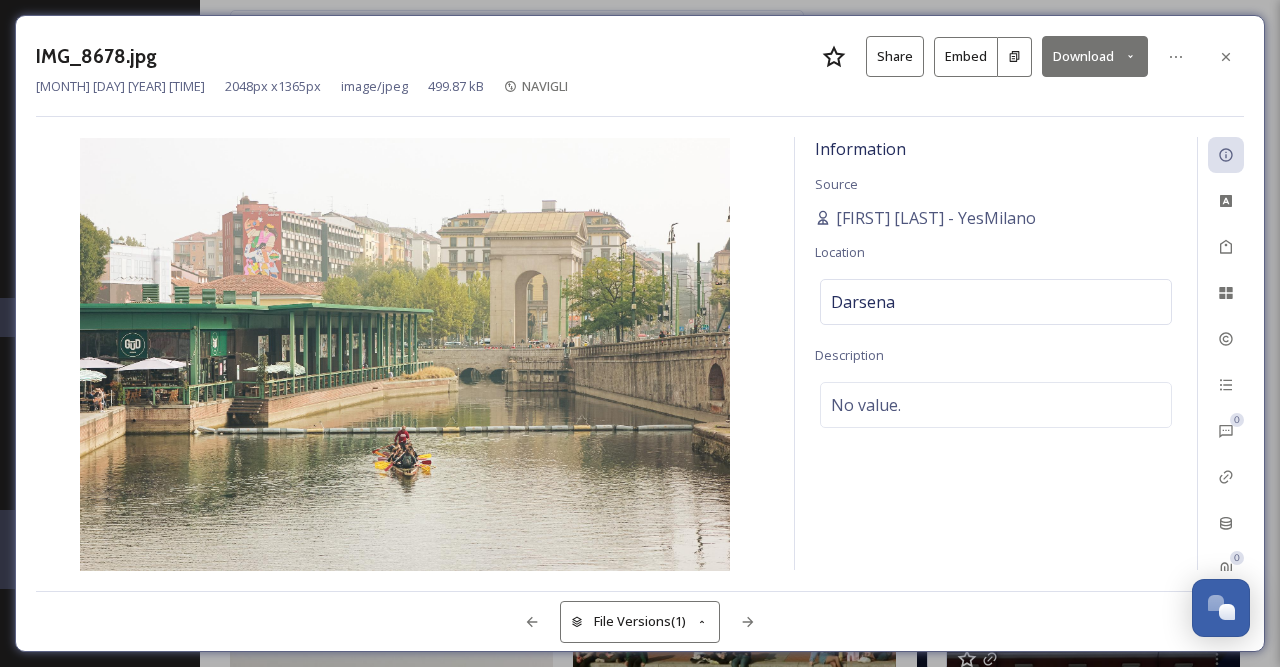 click on "Download" at bounding box center (1095, 56) 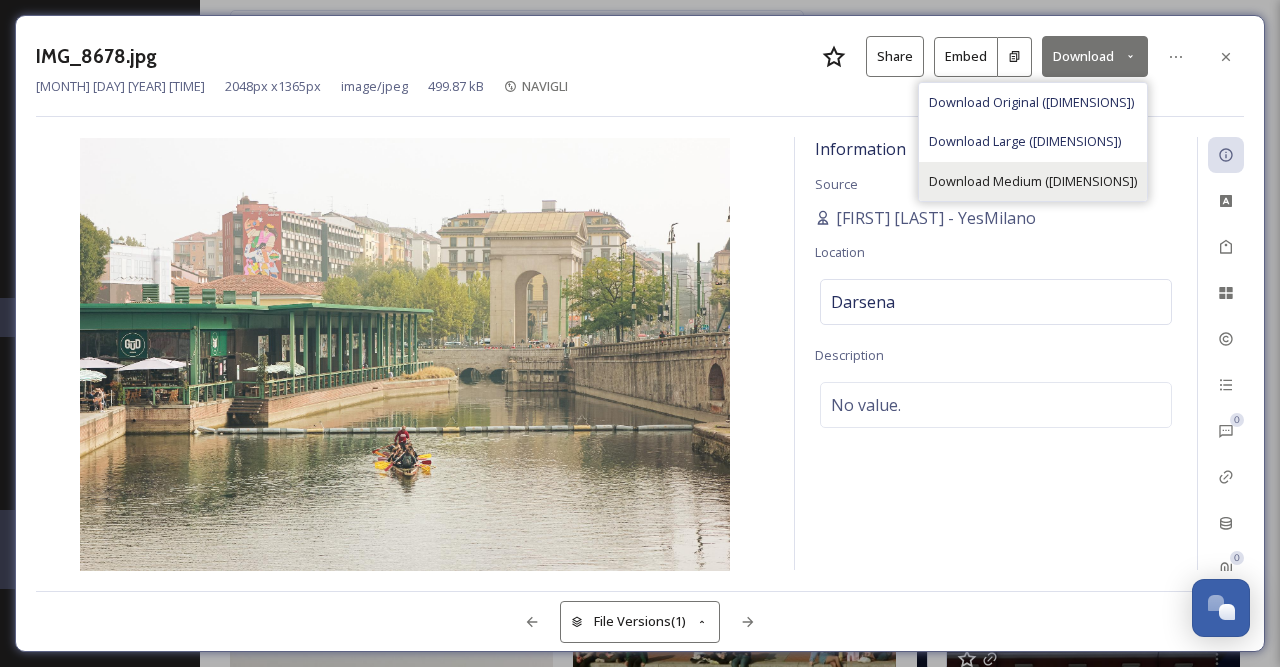 click on "Download Medium ([DIMENSIONS])" at bounding box center (1033, 181) 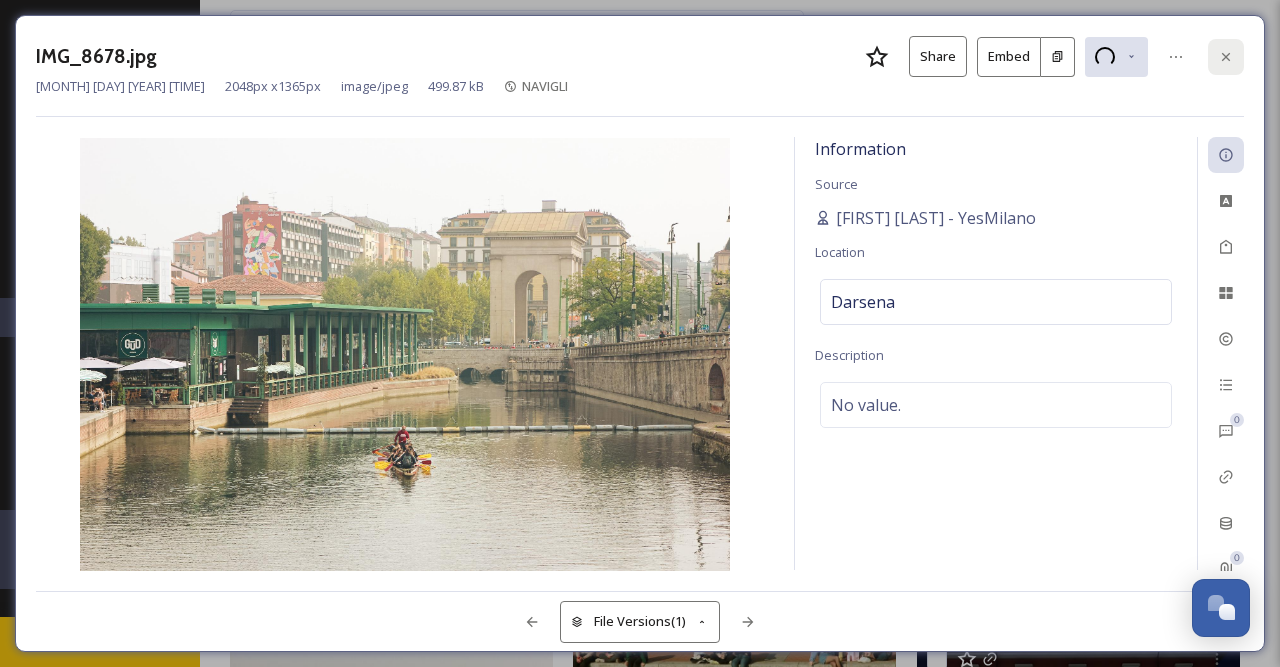 click 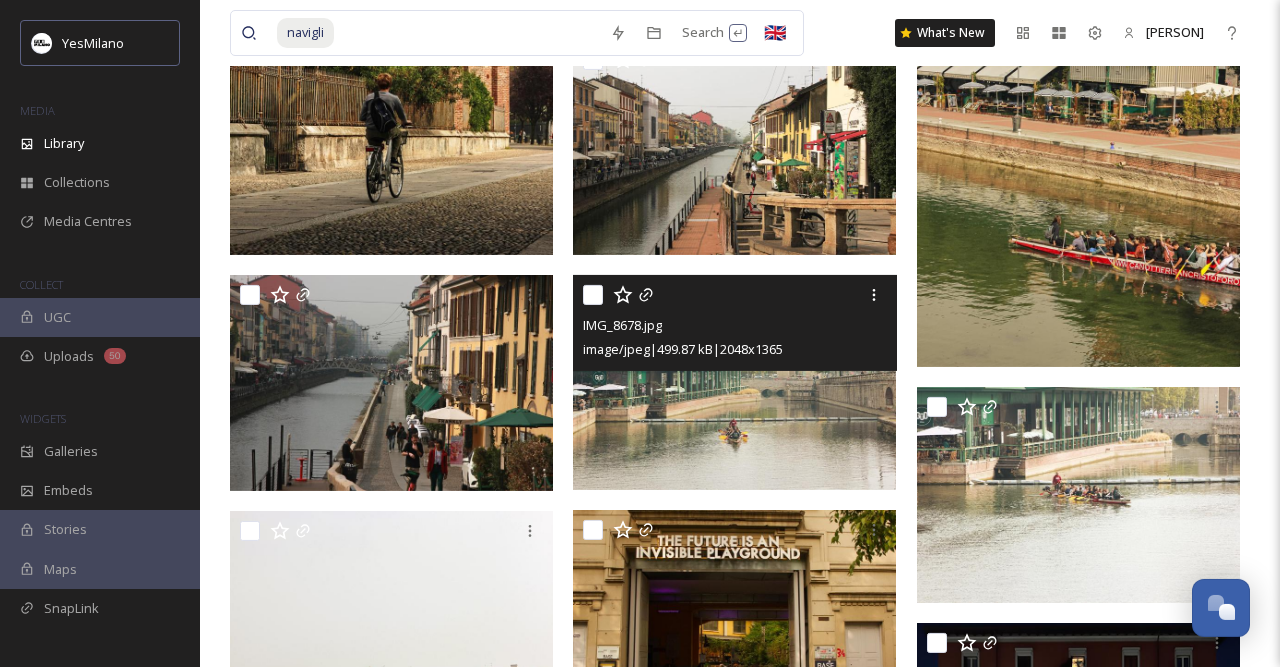 scroll, scrollTop: 1770, scrollLeft: 0, axis: vertical 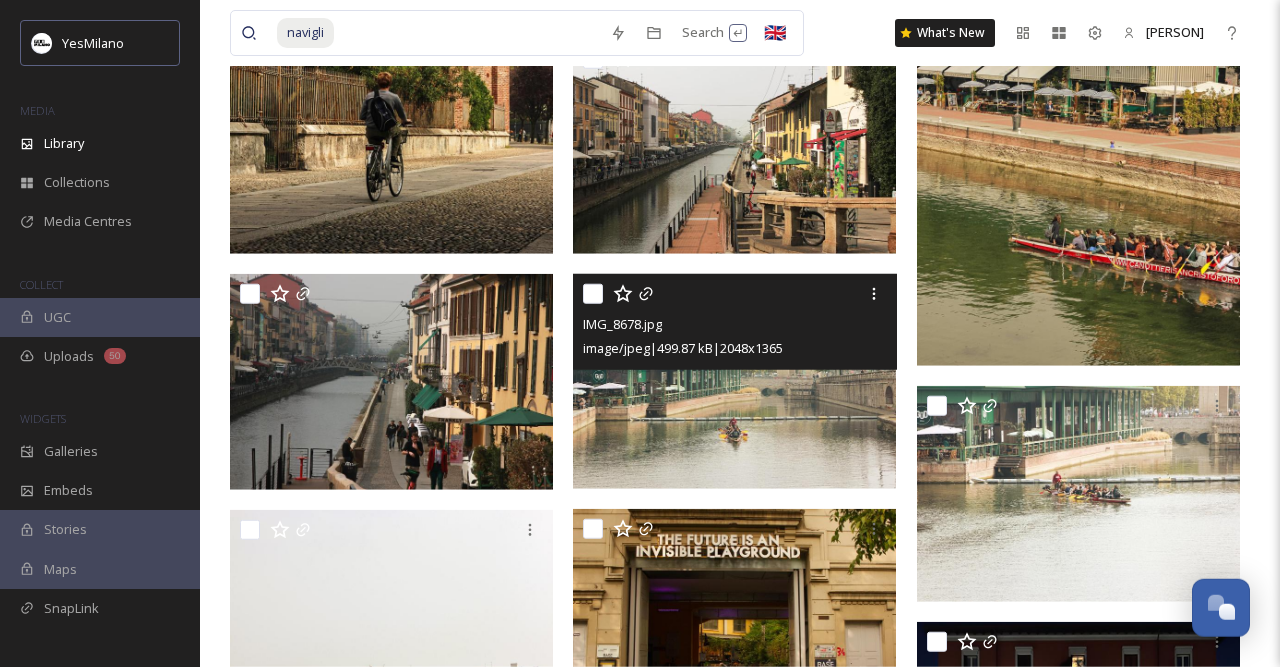 click at bounding box center (734, 381) 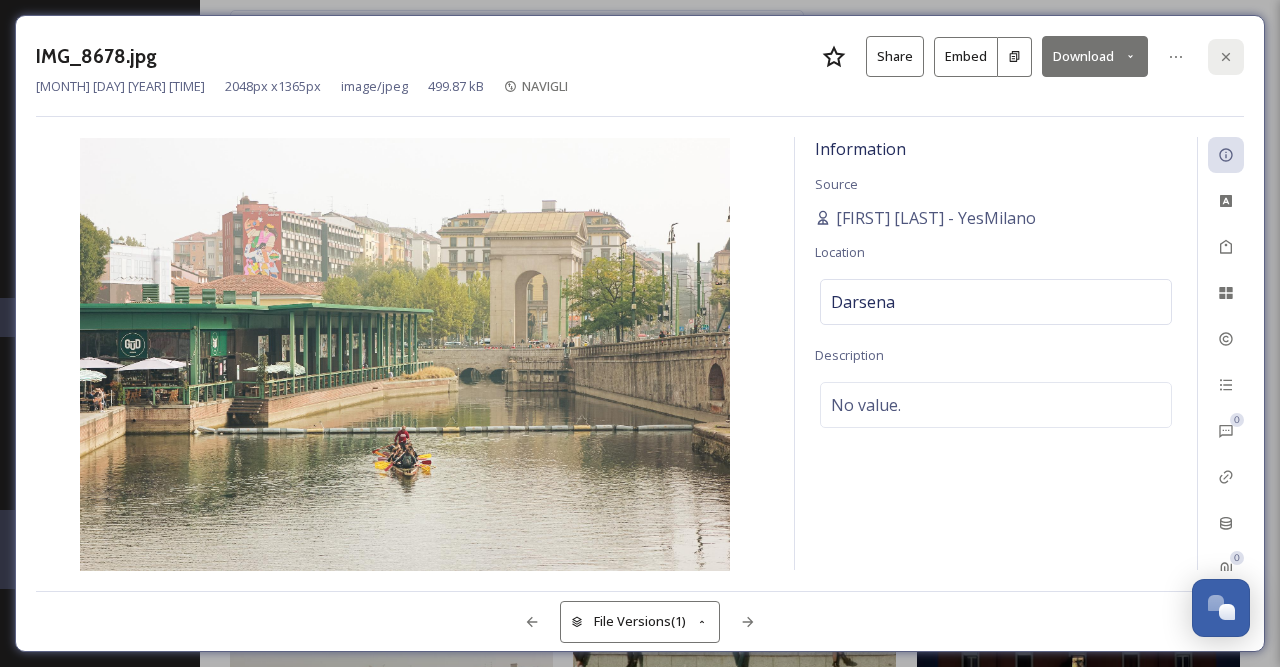 click 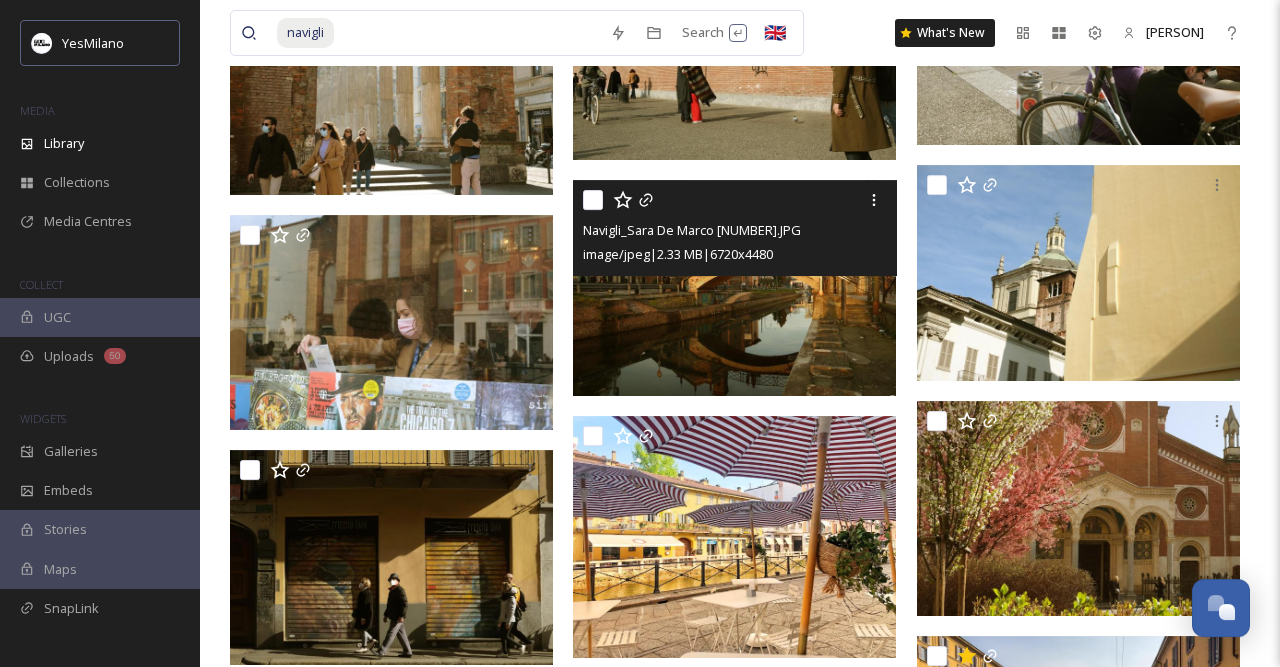 scroll, scrollTop: 3042, scrollLeft: 0, axis: vertical 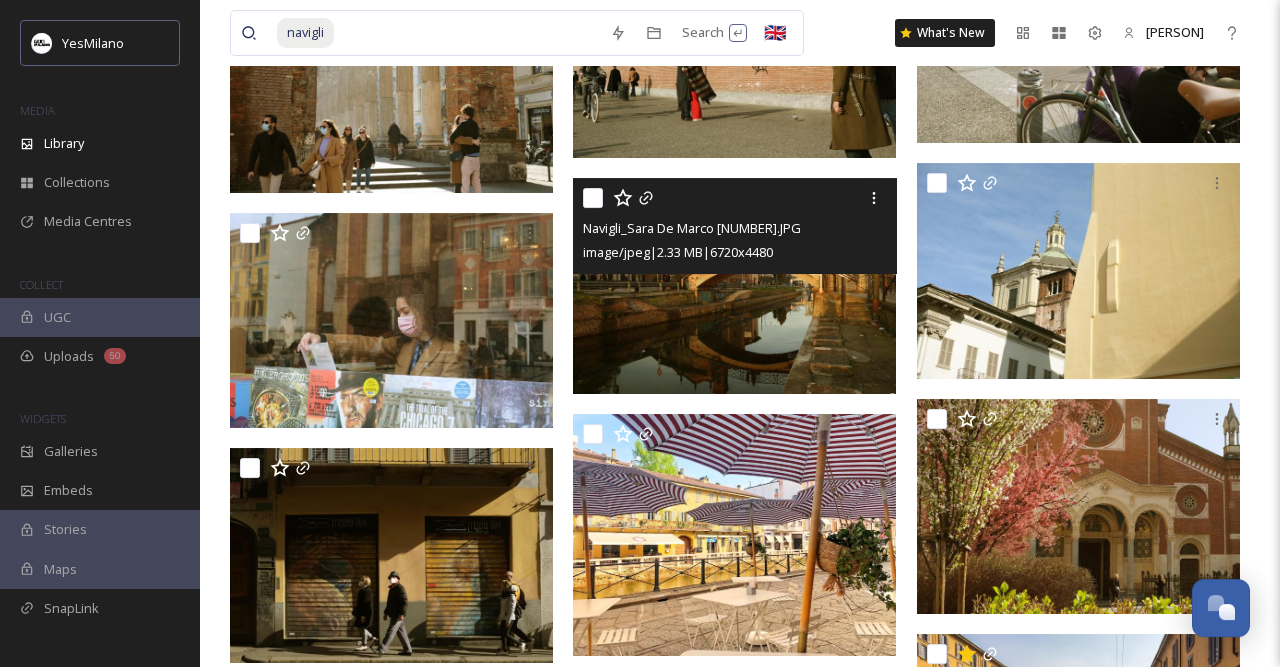 click at bounding box center [734, 285] 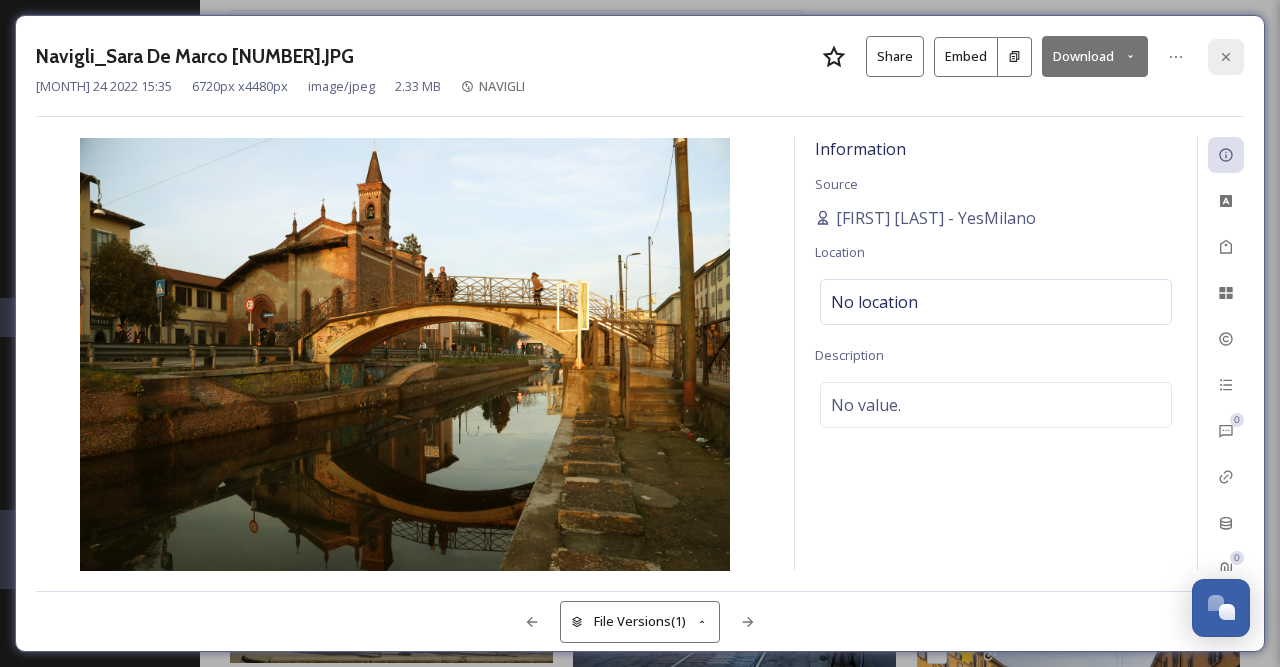 click 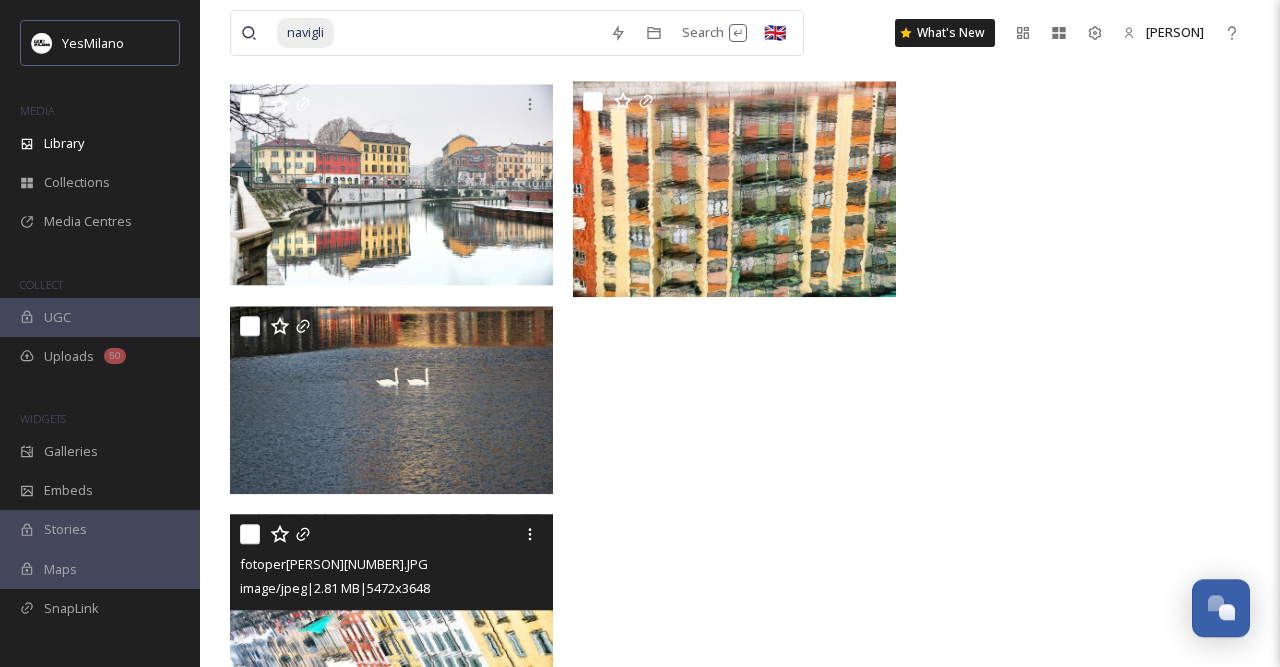 scroll, scrollTop: 5869, scrollLeft: 0, axis: vertical 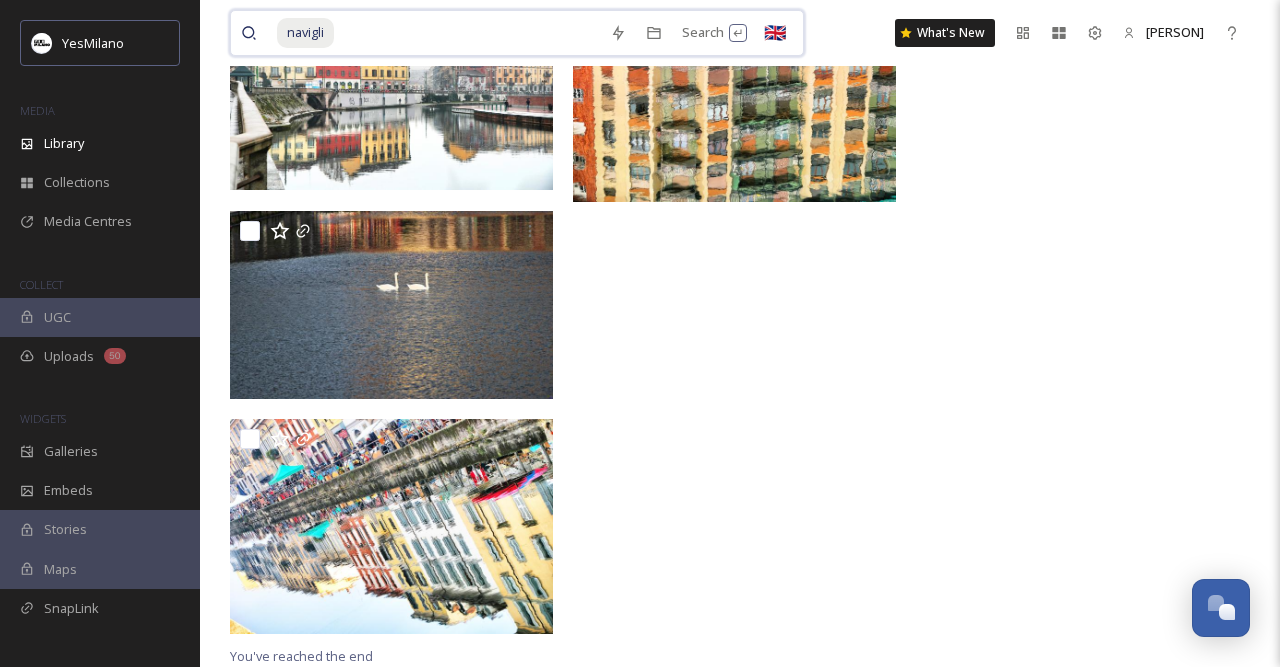 click at bounding box center [468, 33] 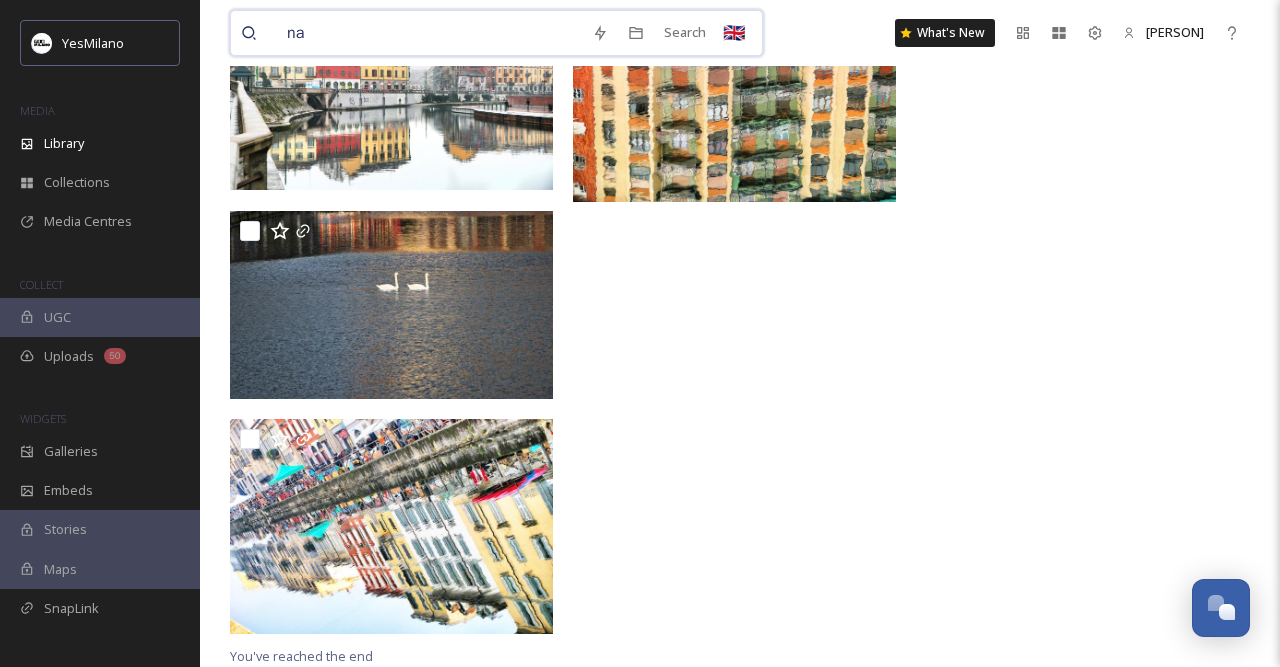 type on "n" 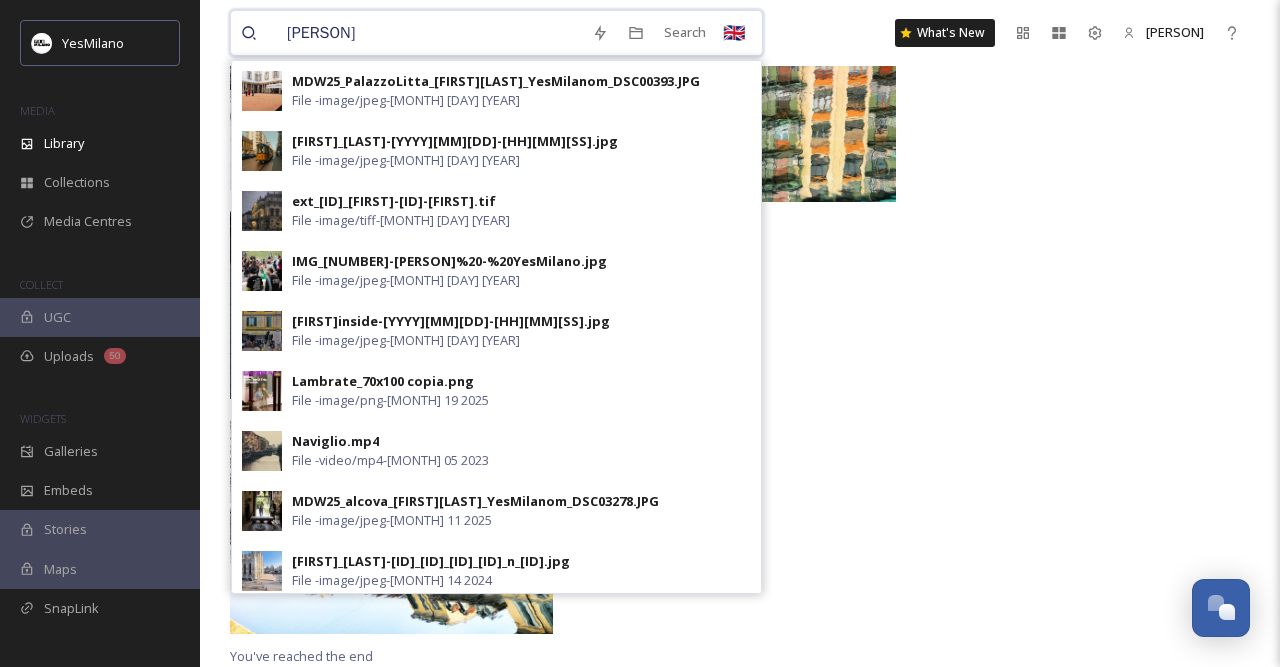 type on "leonardo" 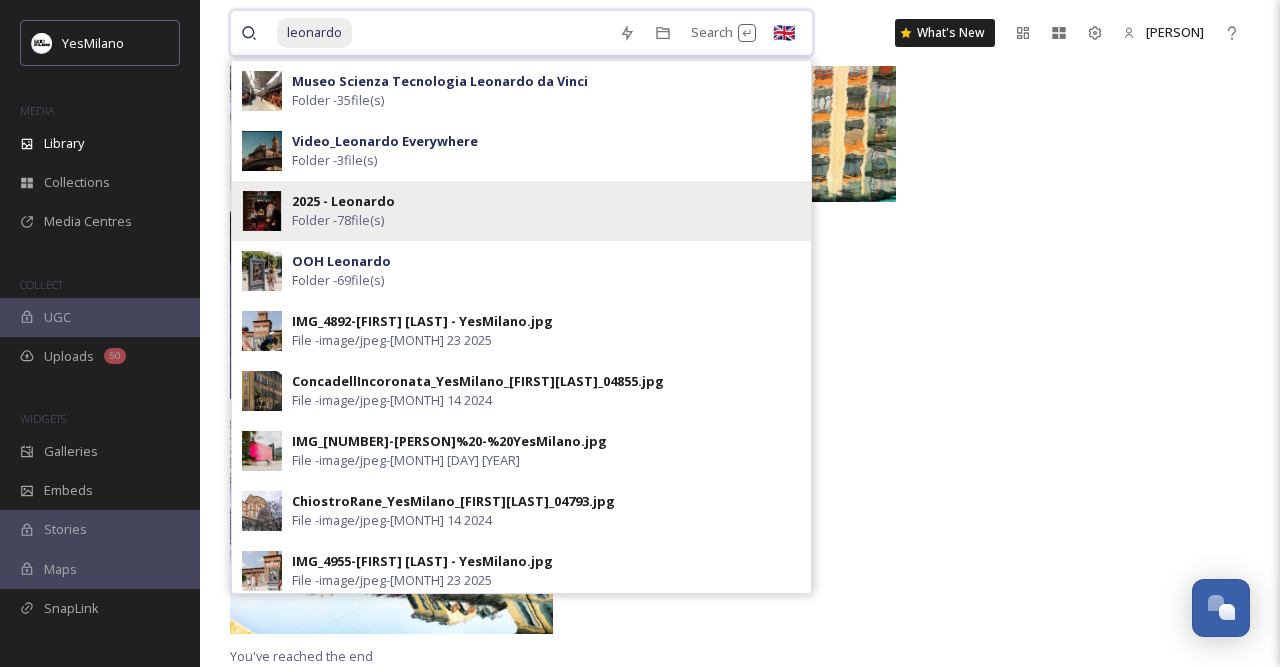 type 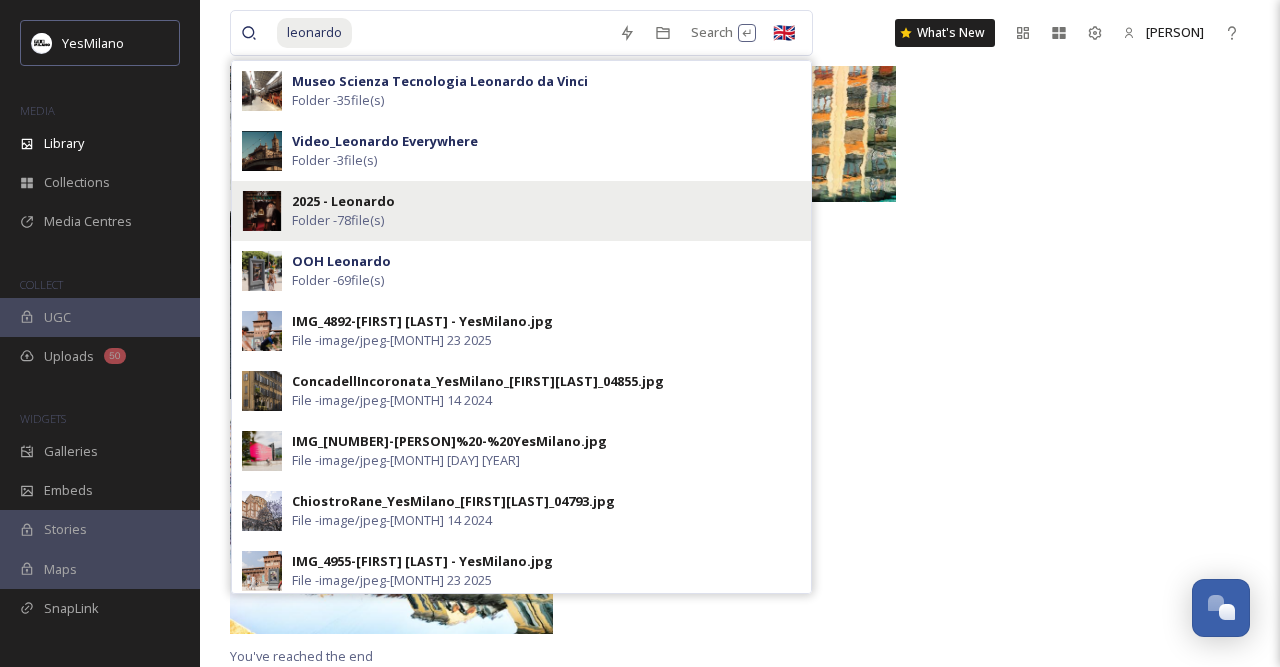 click on "2025 - Leonardo" at bounding box center [343, 201] 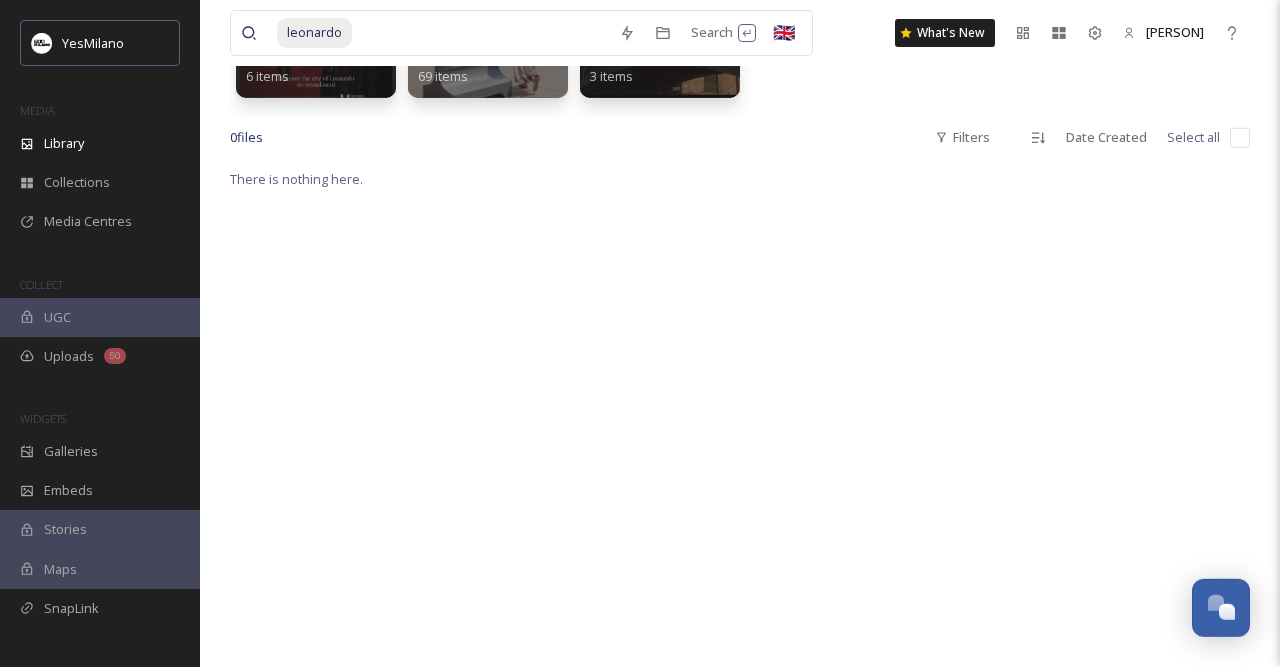 scroll, scrollTop: 482, scrollLeft: 0, axis: vertical 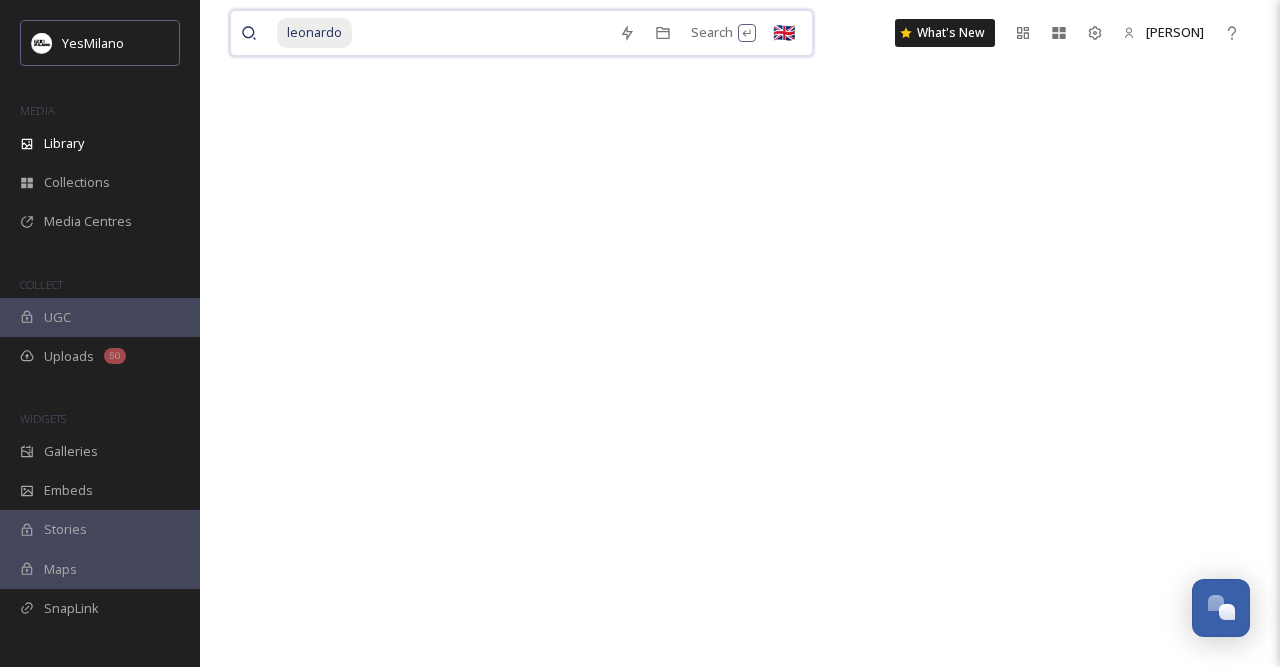click at bounding box center [481, 33] 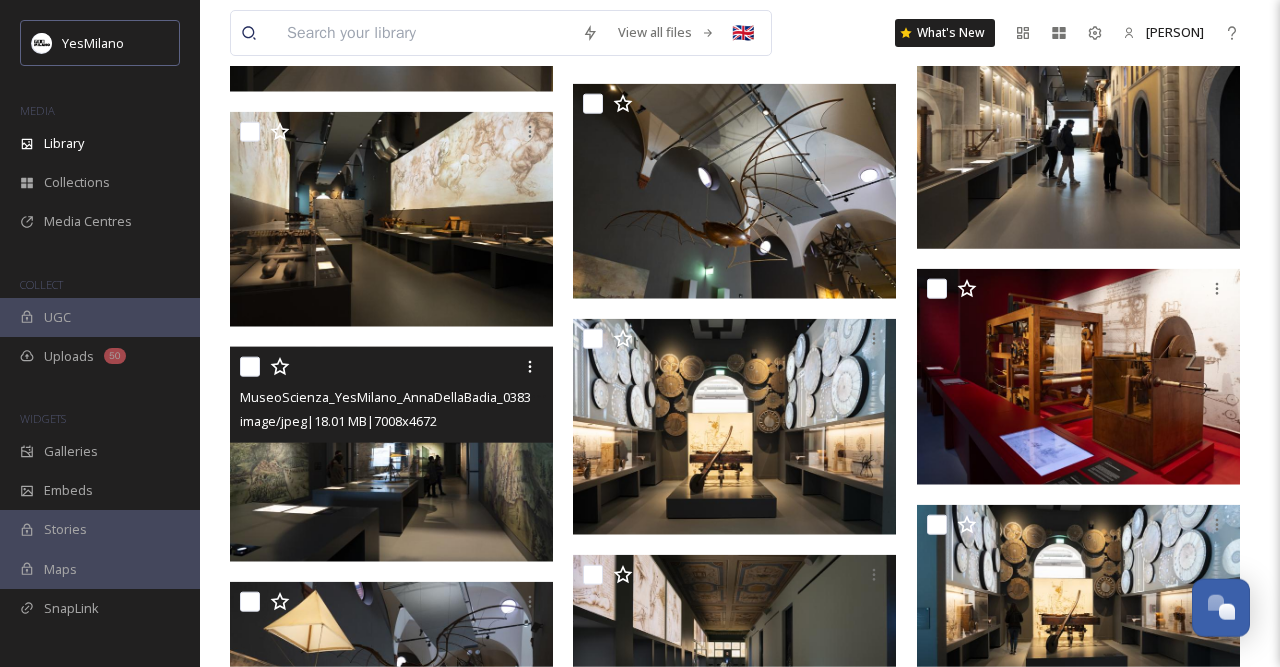 scroll, scrollTop: 14547, scrollLeft: 0, axis: vertical 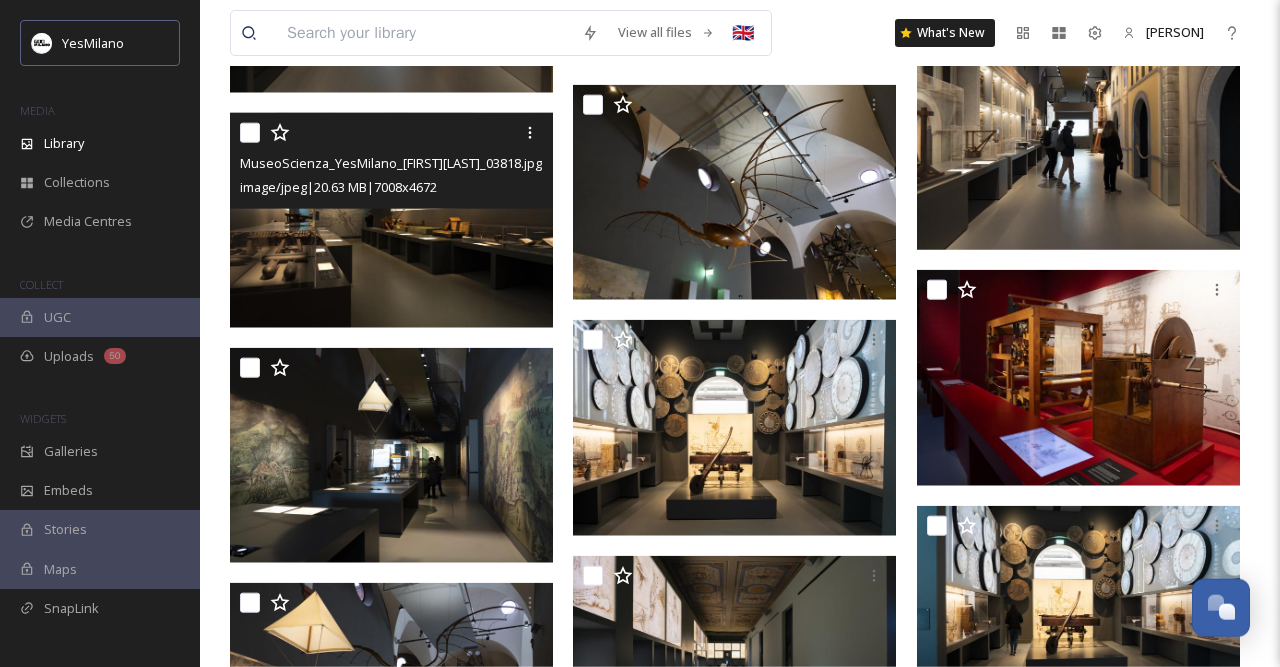 click at bounding box center [391, 220] 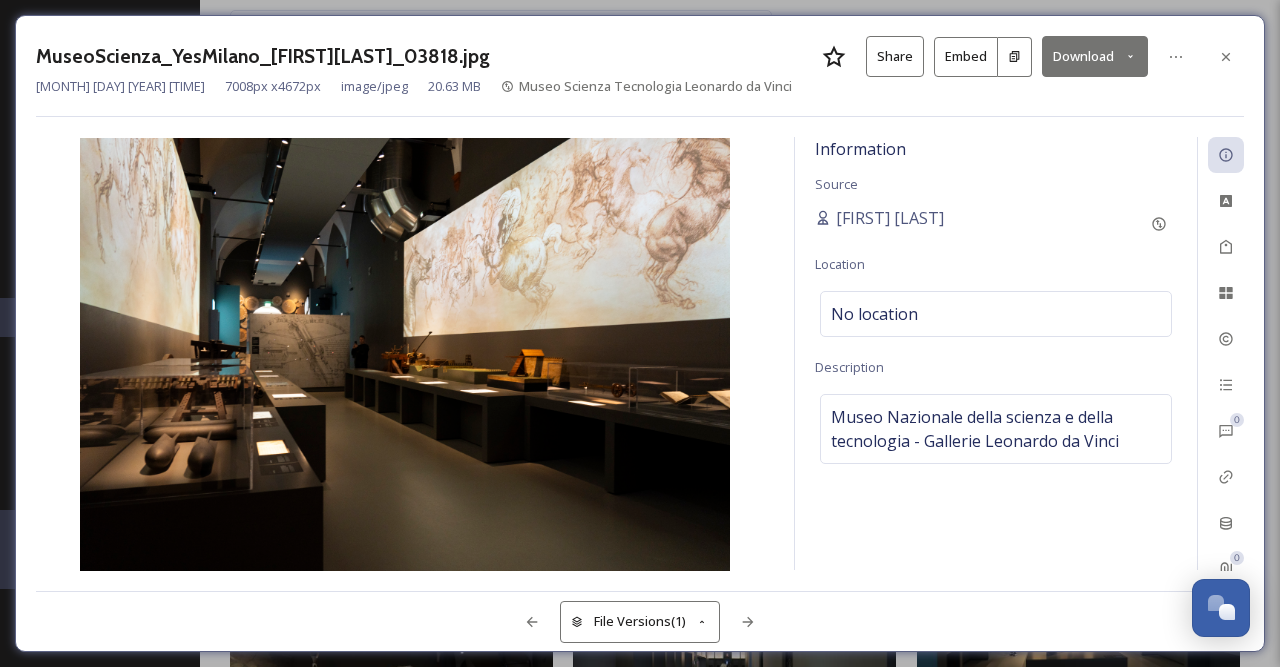 click on "Download" at bounding box center [1095, 56] 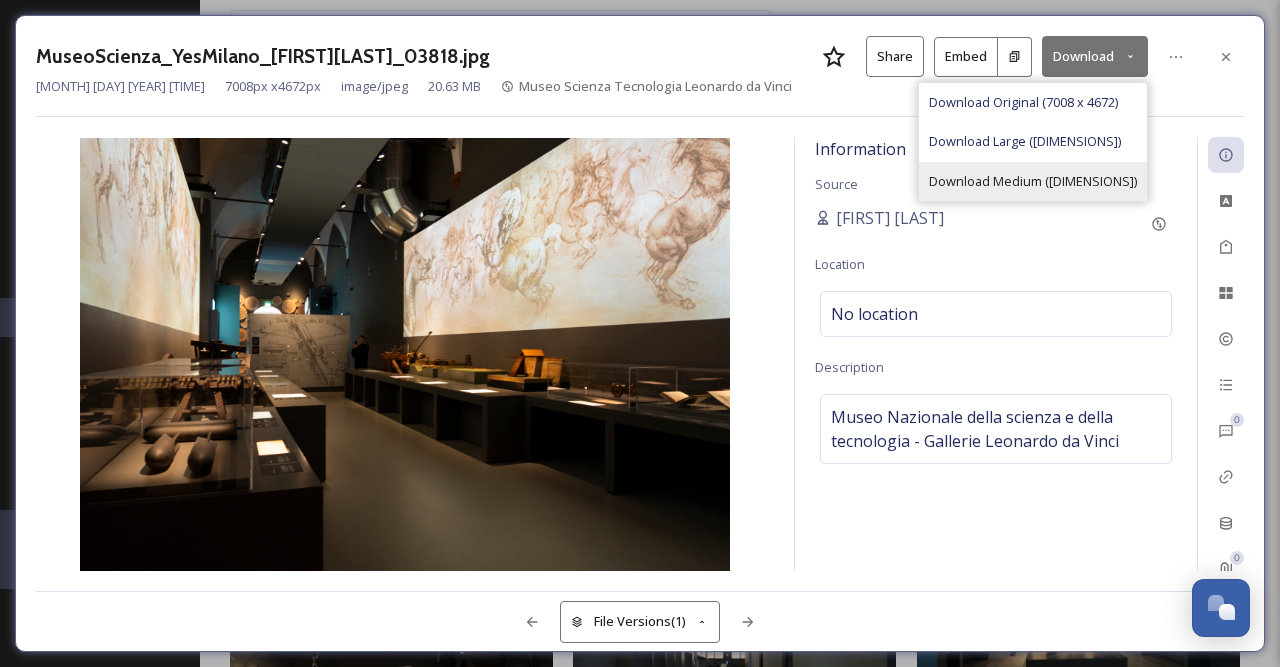 click on "Download Medium ([DIMENSIONS])" at bounding box center (1033, 181) 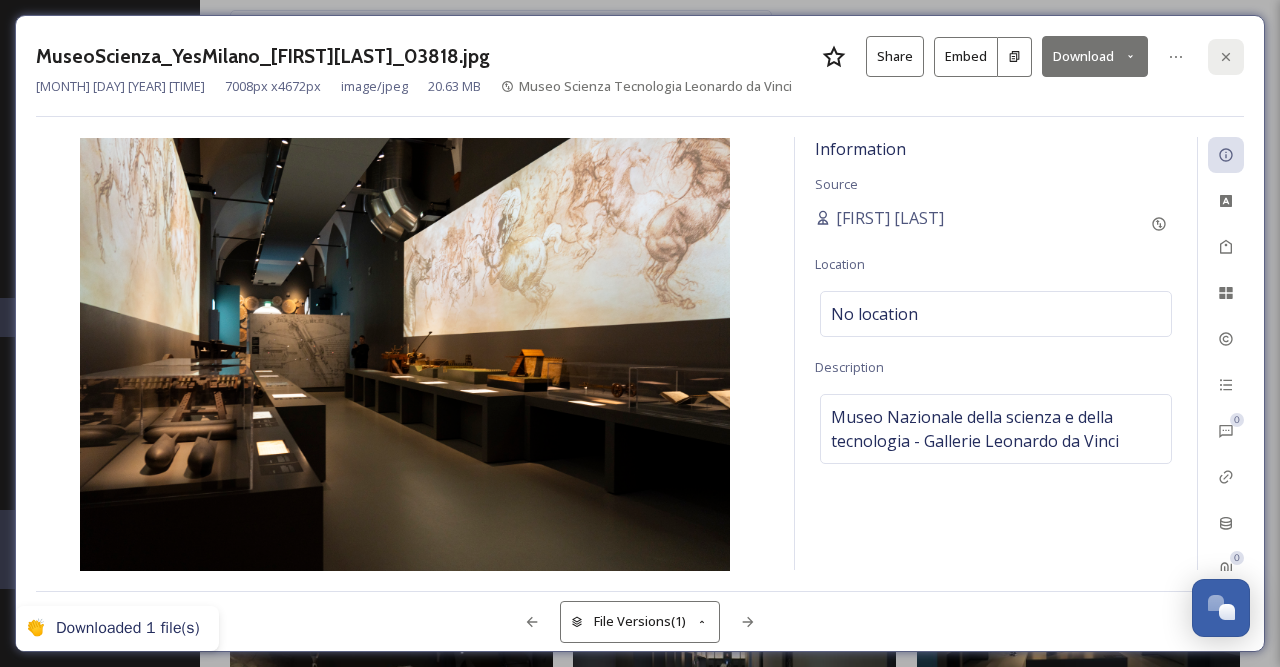 click 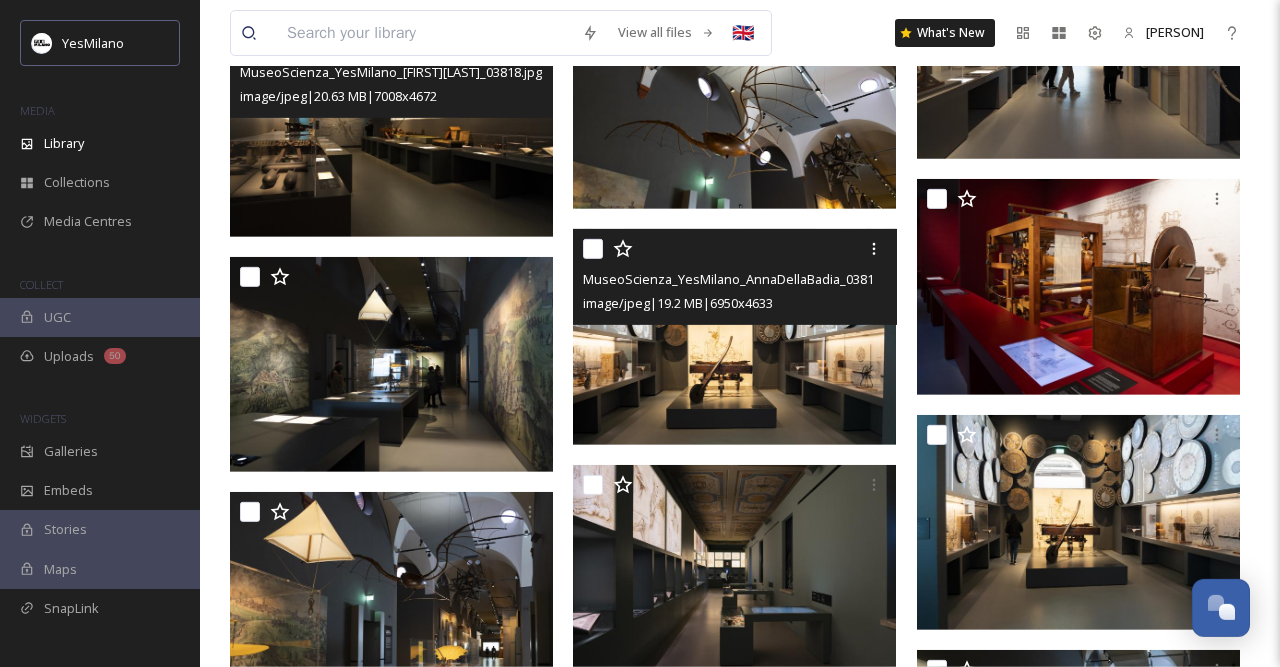 scroll, scrollTop: 14642, scrollLeft: 0, axis: vertical 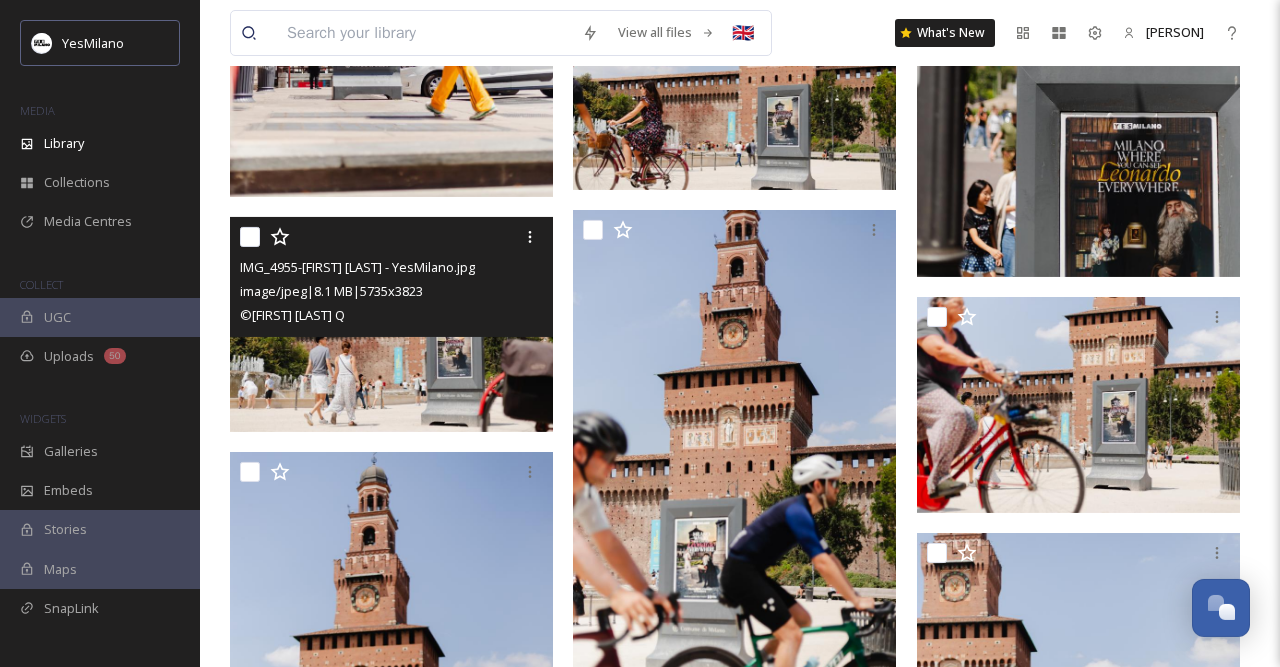 click at bounding box center (391, 324) 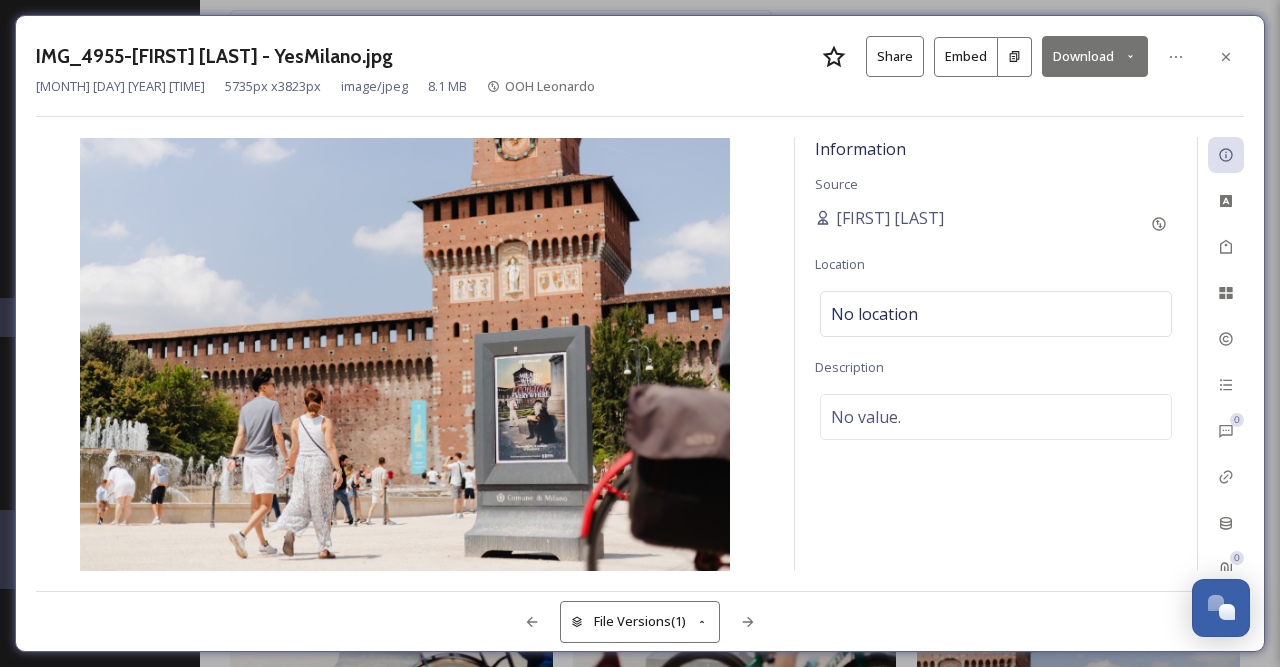 click on "Download" at bounding box center (1095, 56) 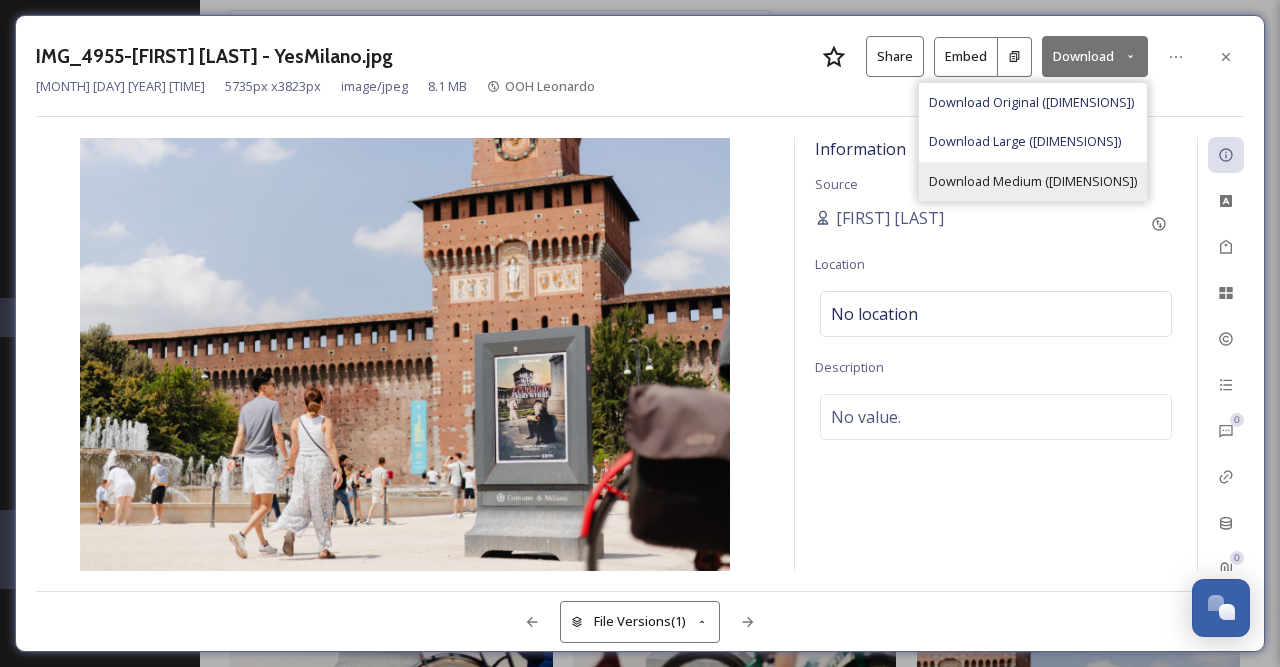 click on "Download Medium ([DIMENSIONS])" at bounding box center (1033, 181) 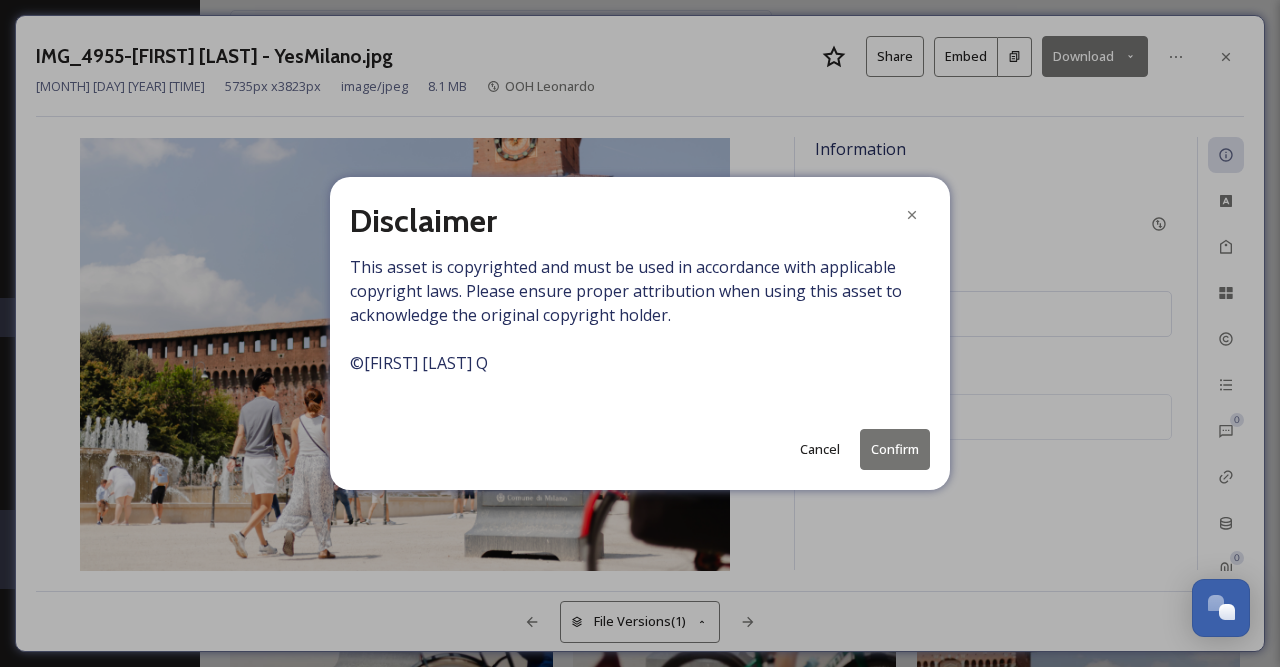 click on "Confirm" at bounding box center (895, 449) 